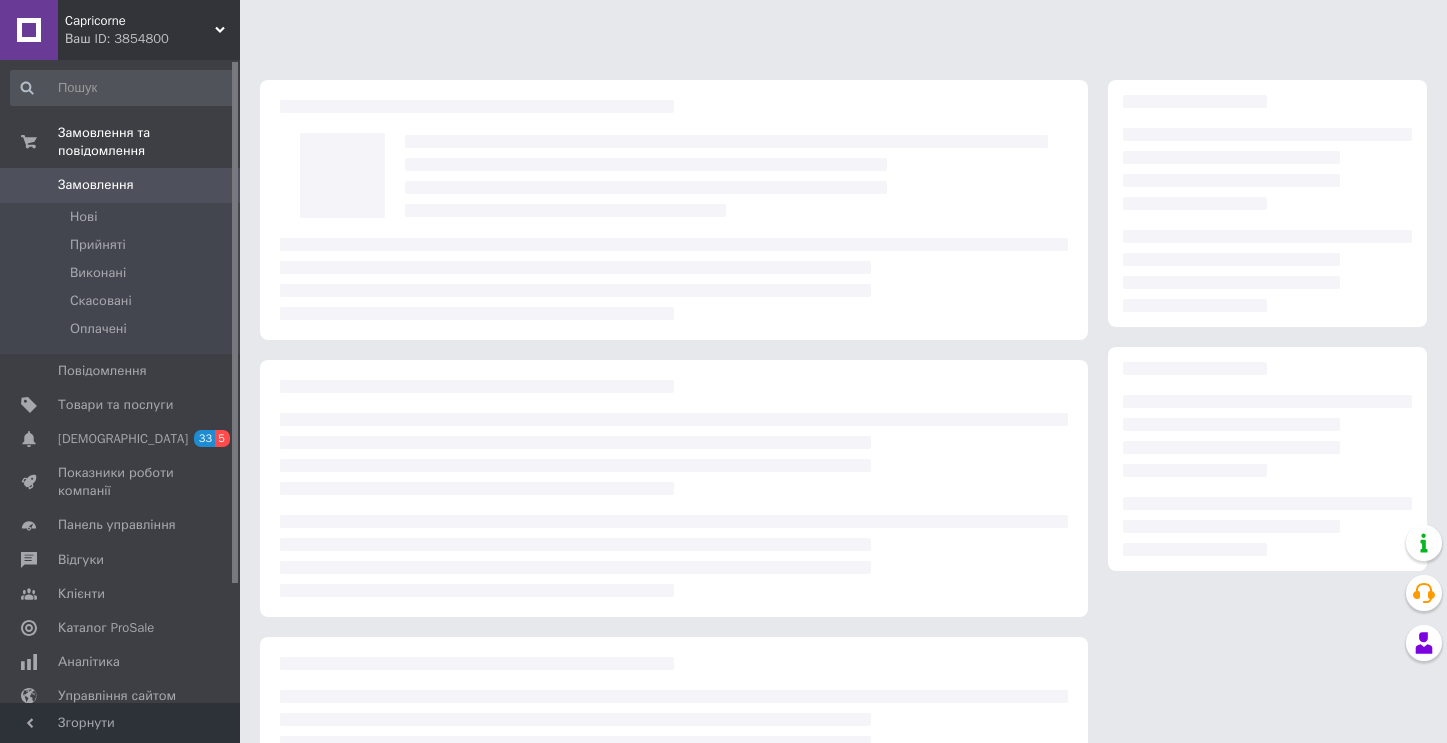 scroll, scrollTop: 0, scrollLeft: 0, axis: both 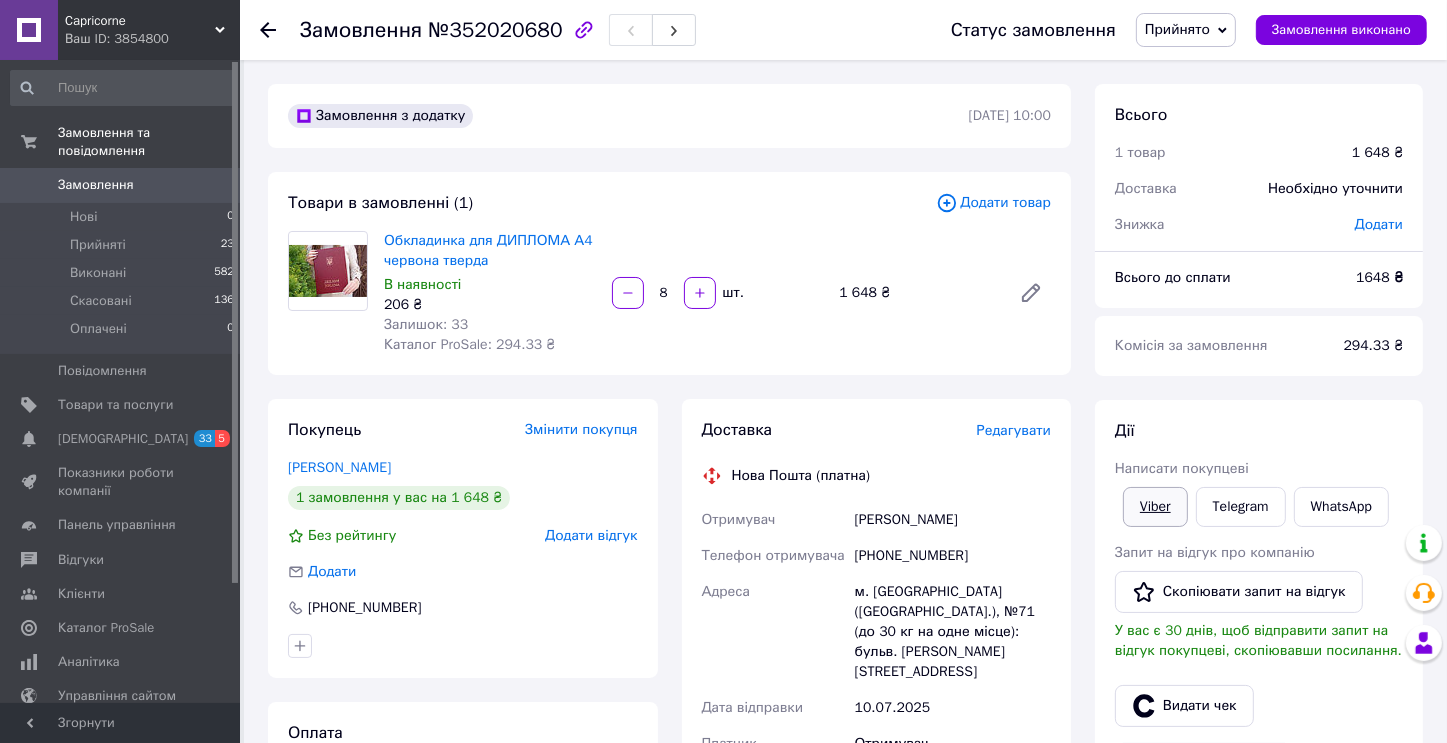 click on "Viber" at bounding box center (1155, 507) 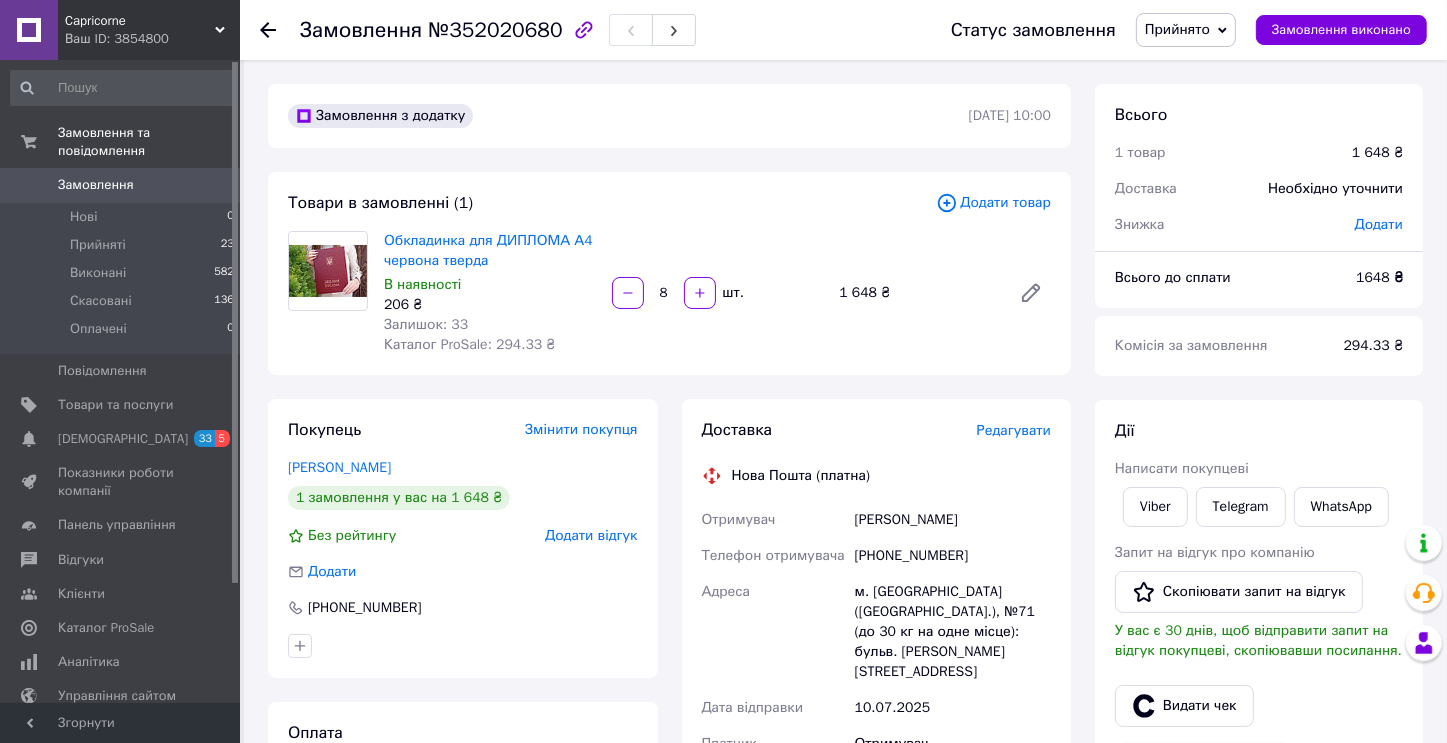 click at bounding box center [328, 270] 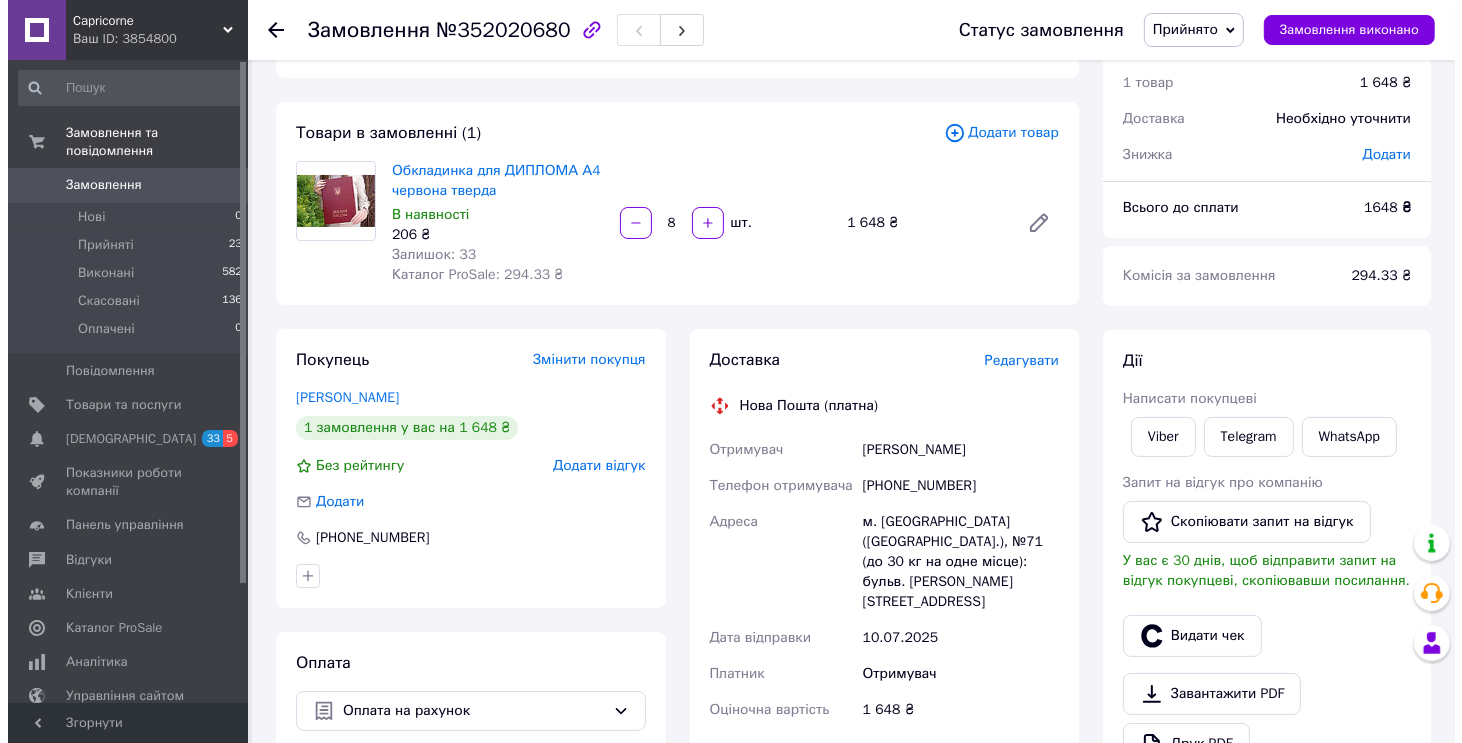 scroll, scrollTop: 100, scrollLeft: 0, axis: vertical 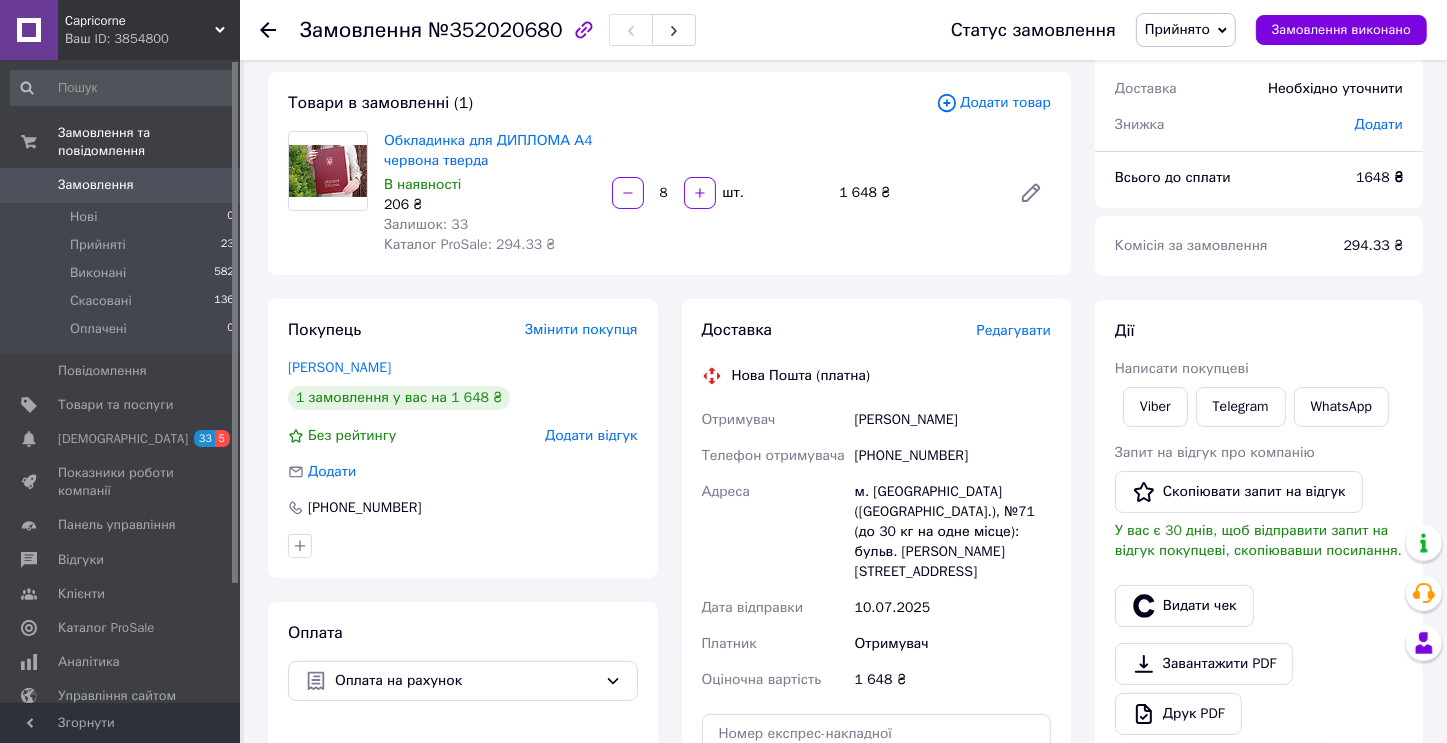 click on "Редагувати" at bounding box center [1014, 330] 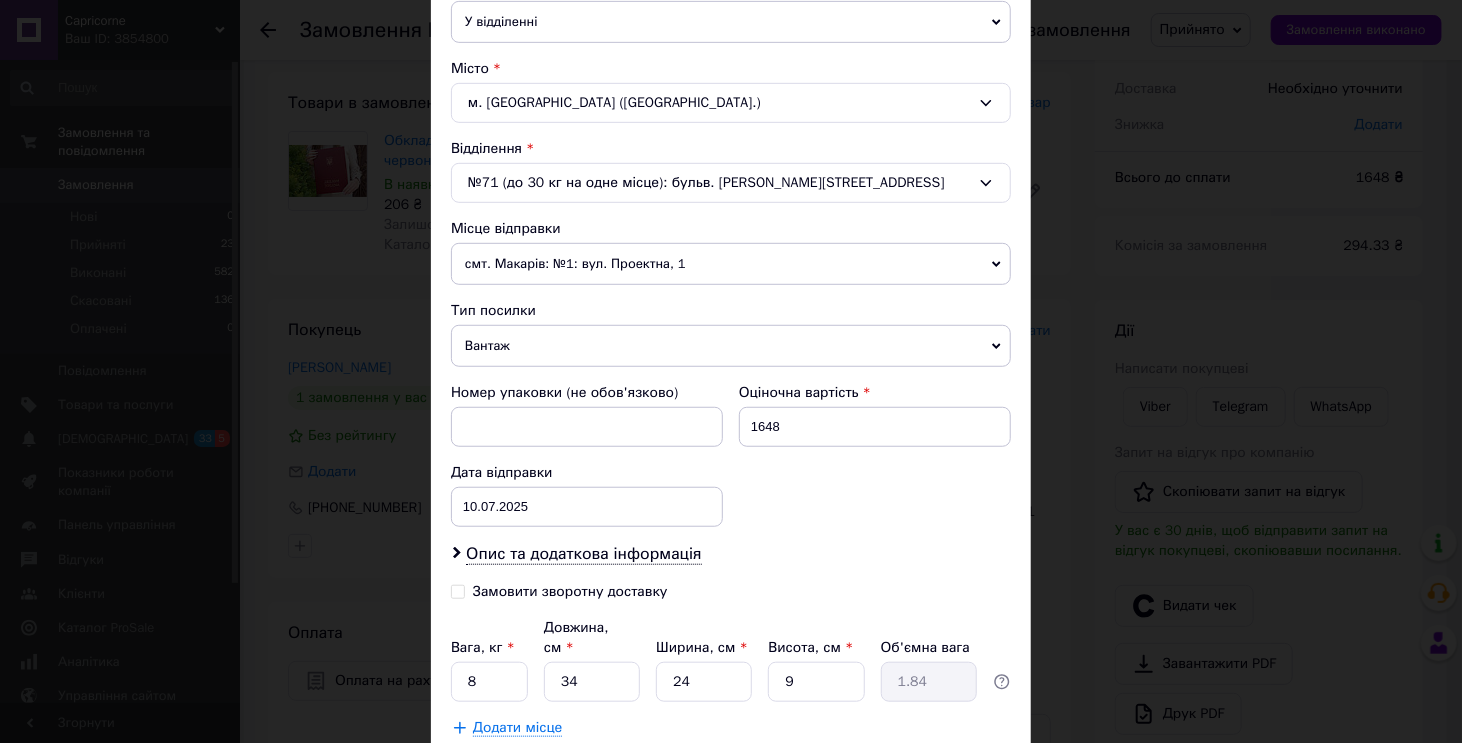 scroll, scrollTop: 600, scrollLeft: 0, axis: vertical 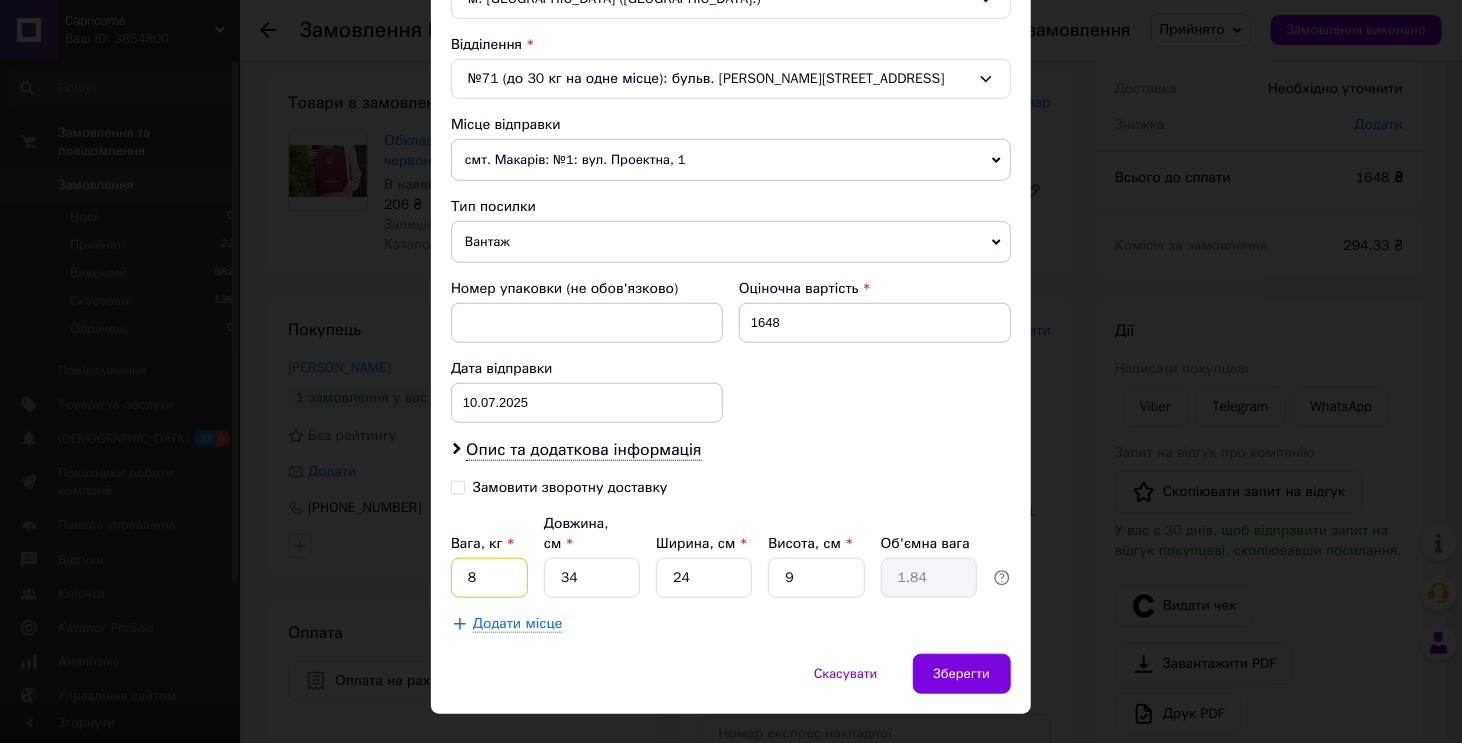 click on "8" at bounding box center [489, 578] 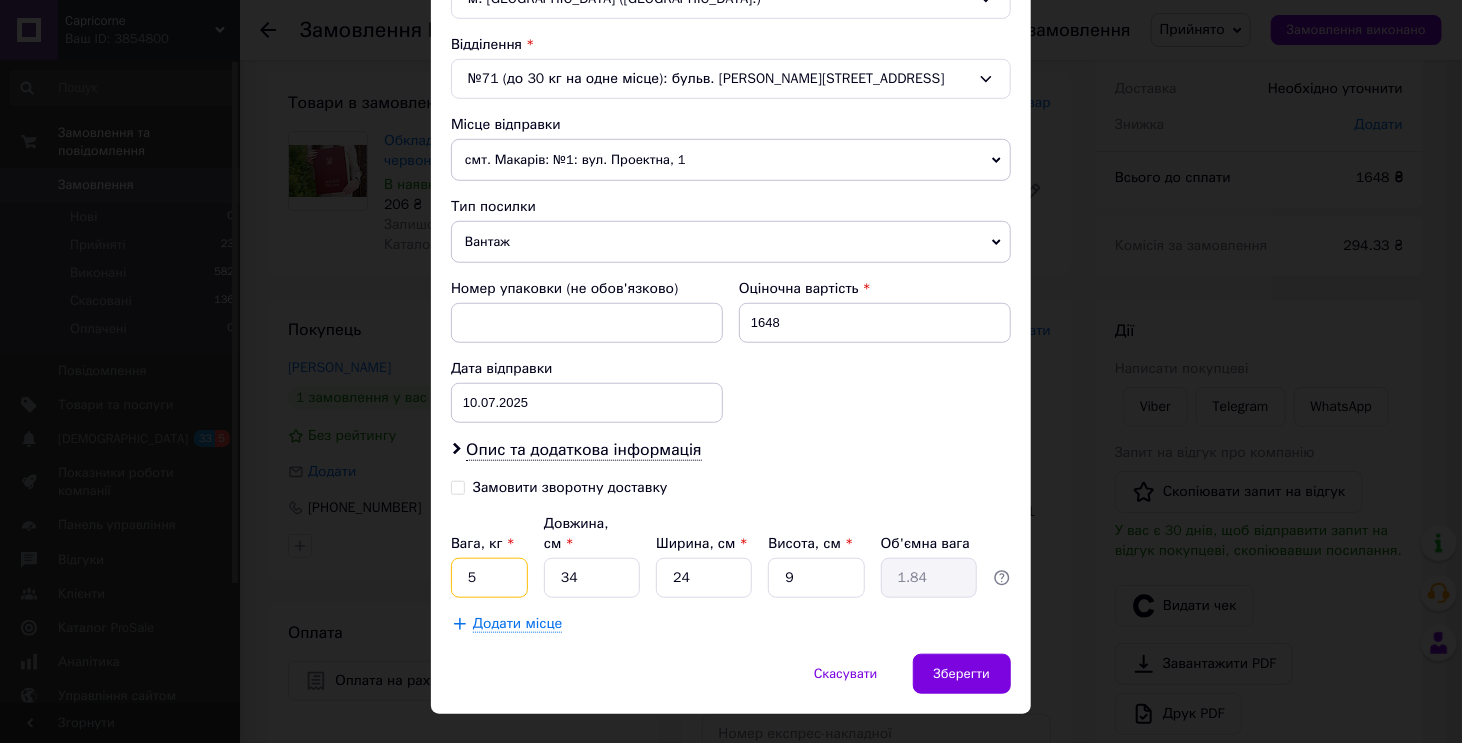 type on "5" 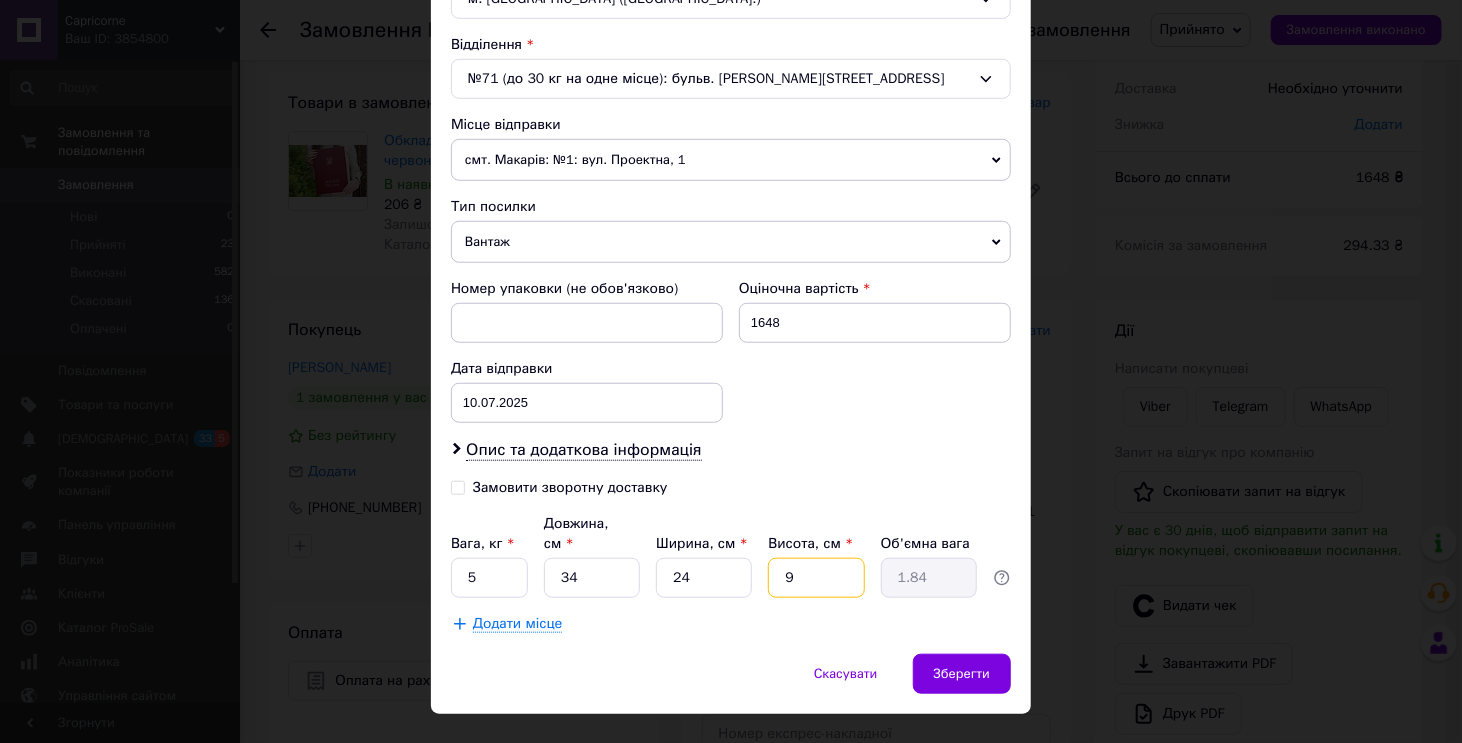 click on "9" at bounding box center (816, 578) 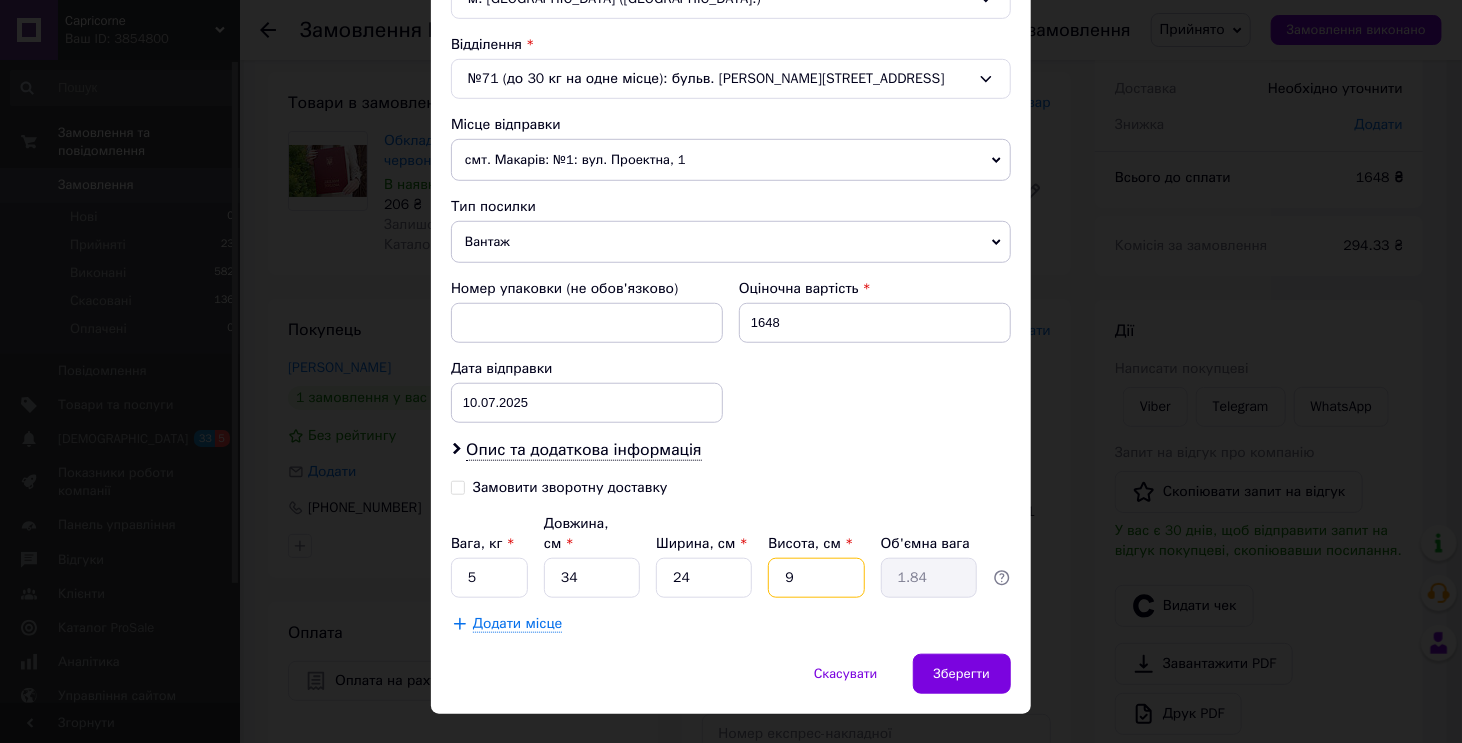 type 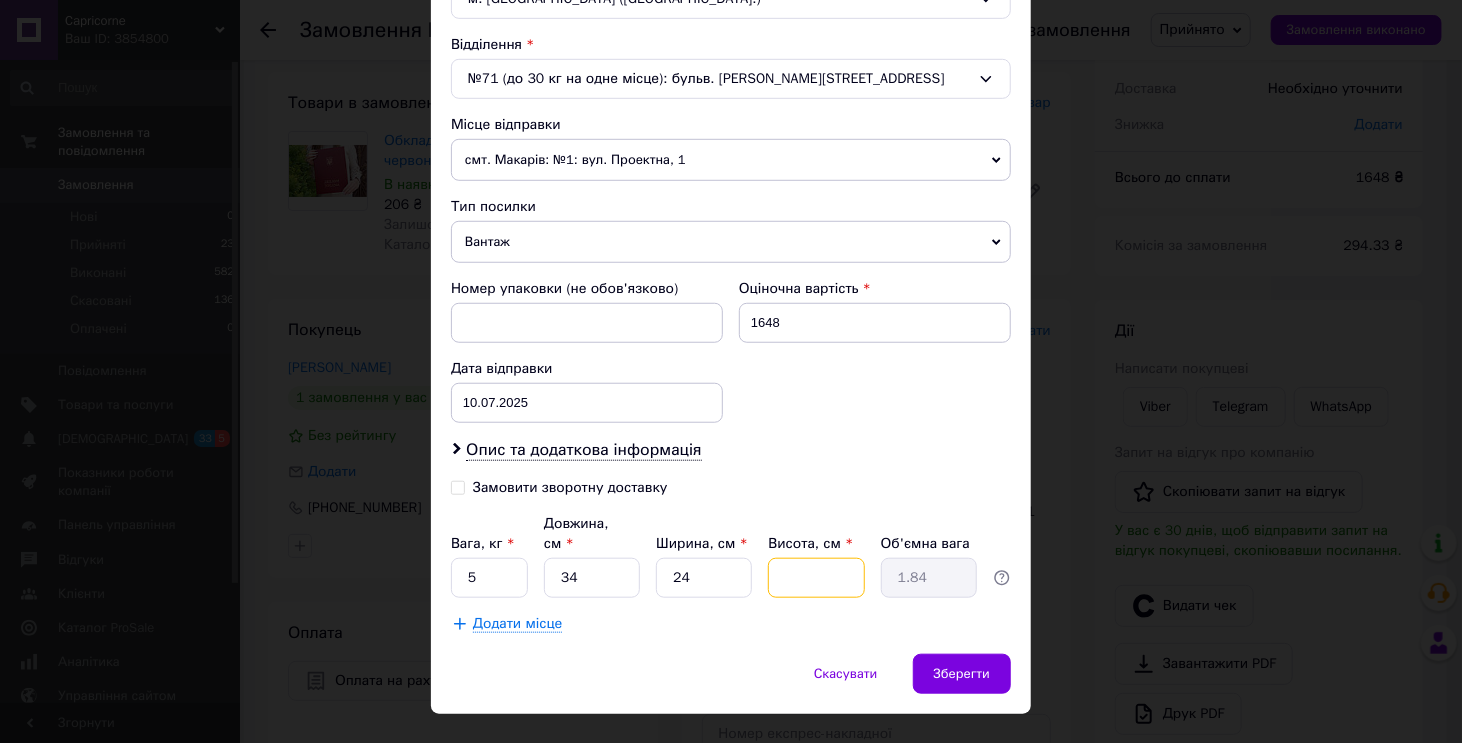 type 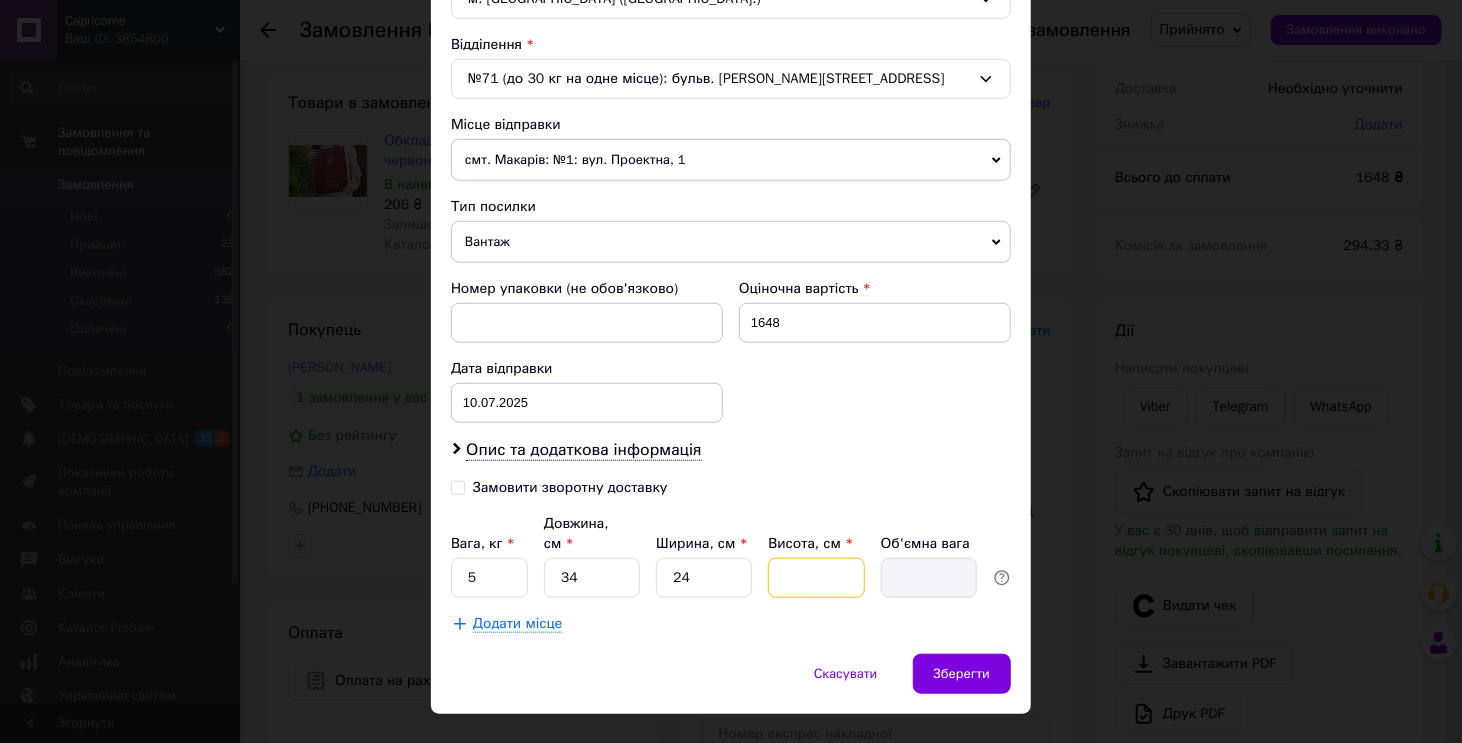 type on "3" 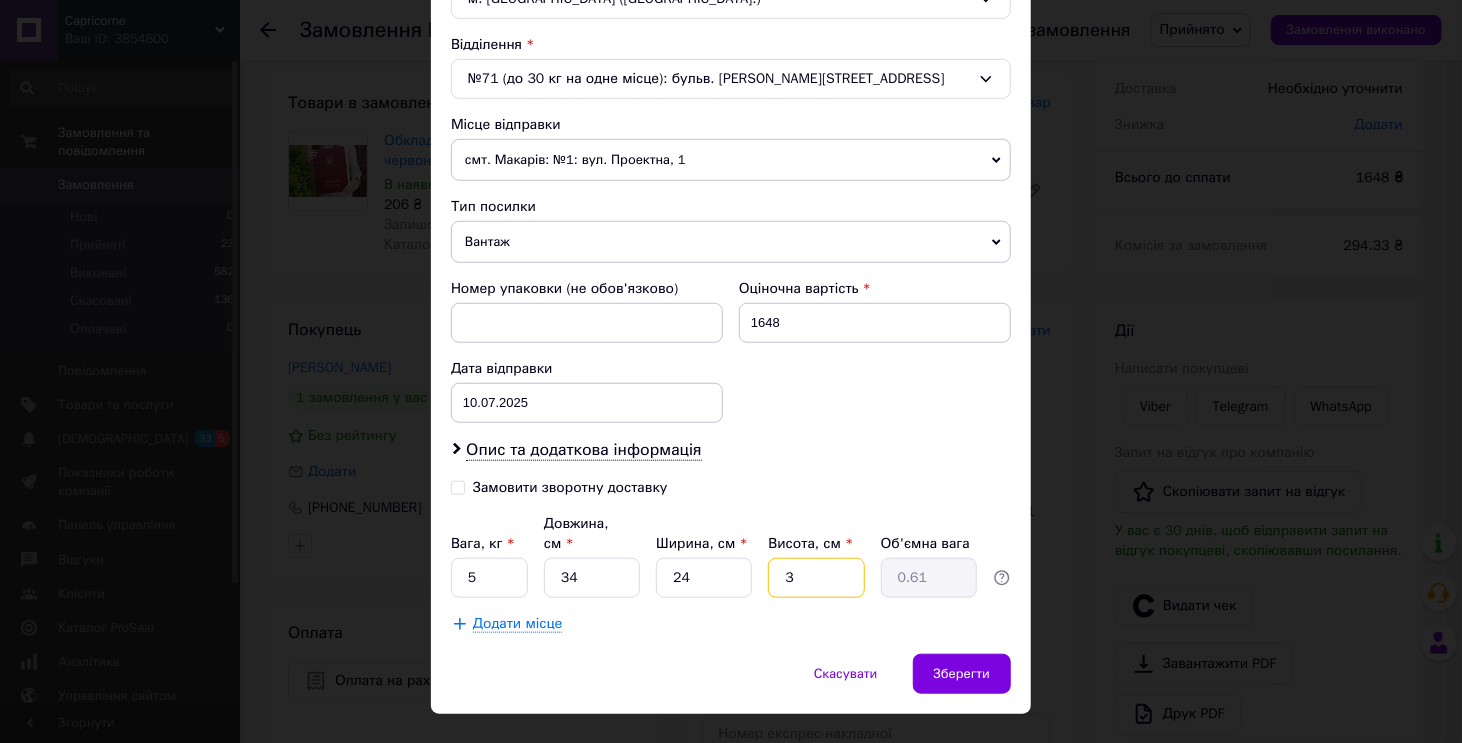 type on "30" 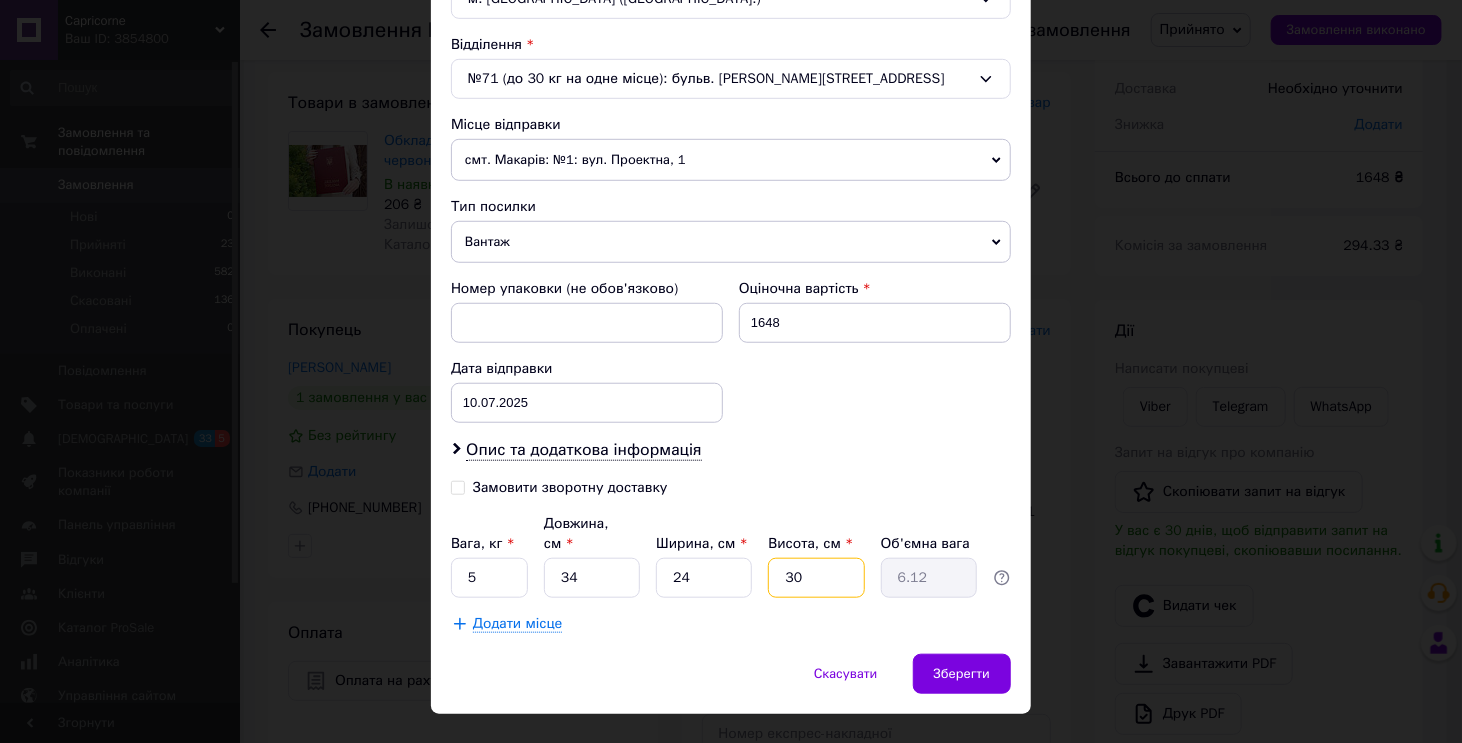type on "3" 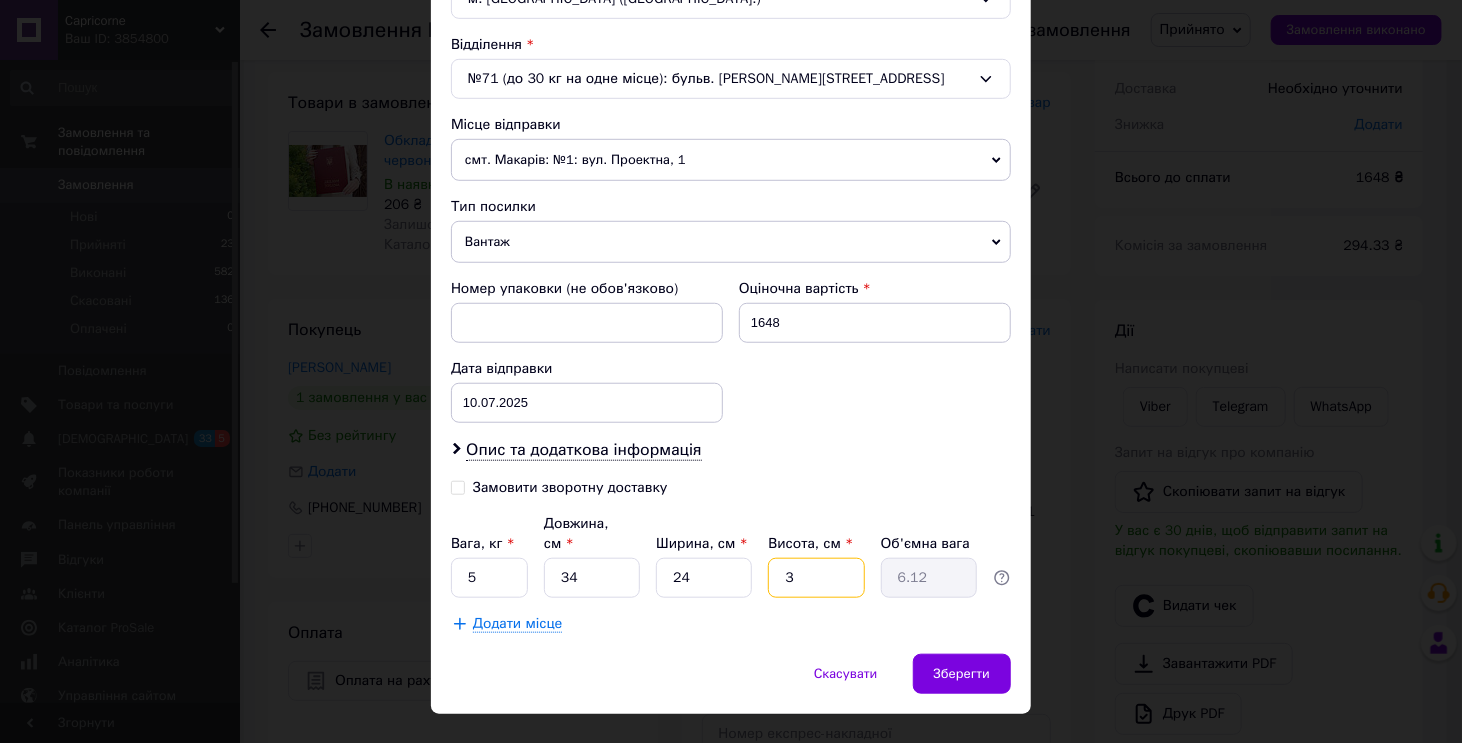 type on "0.61" 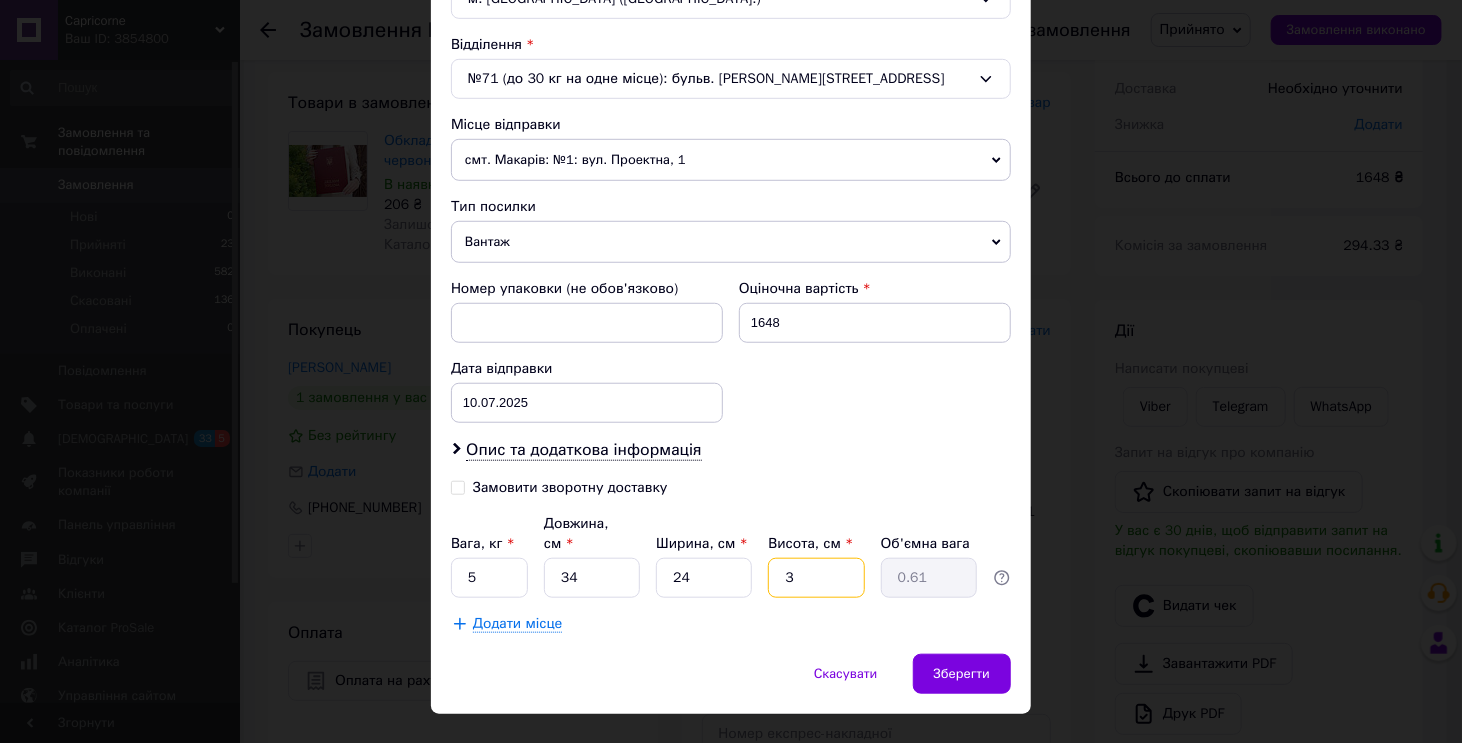 type 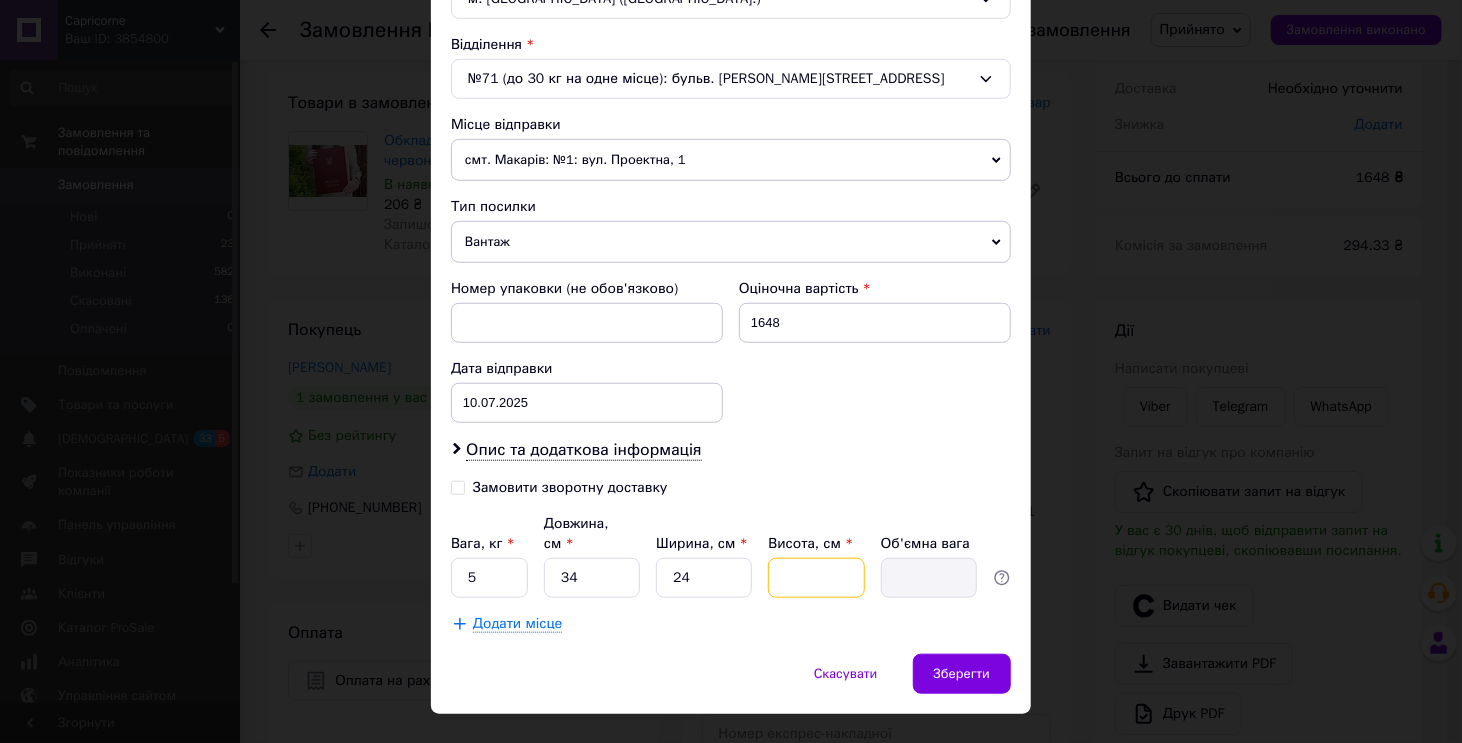 type on "2" 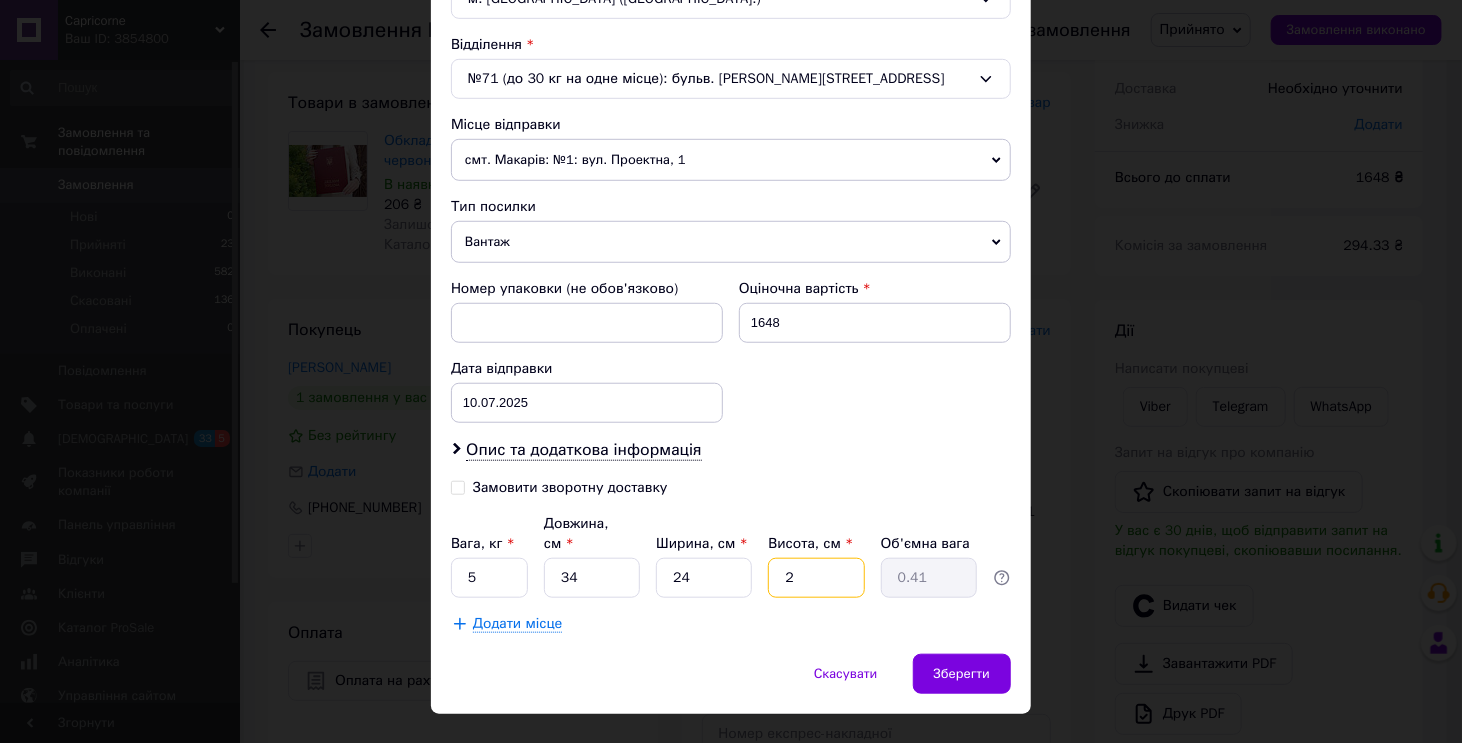 type on "25" 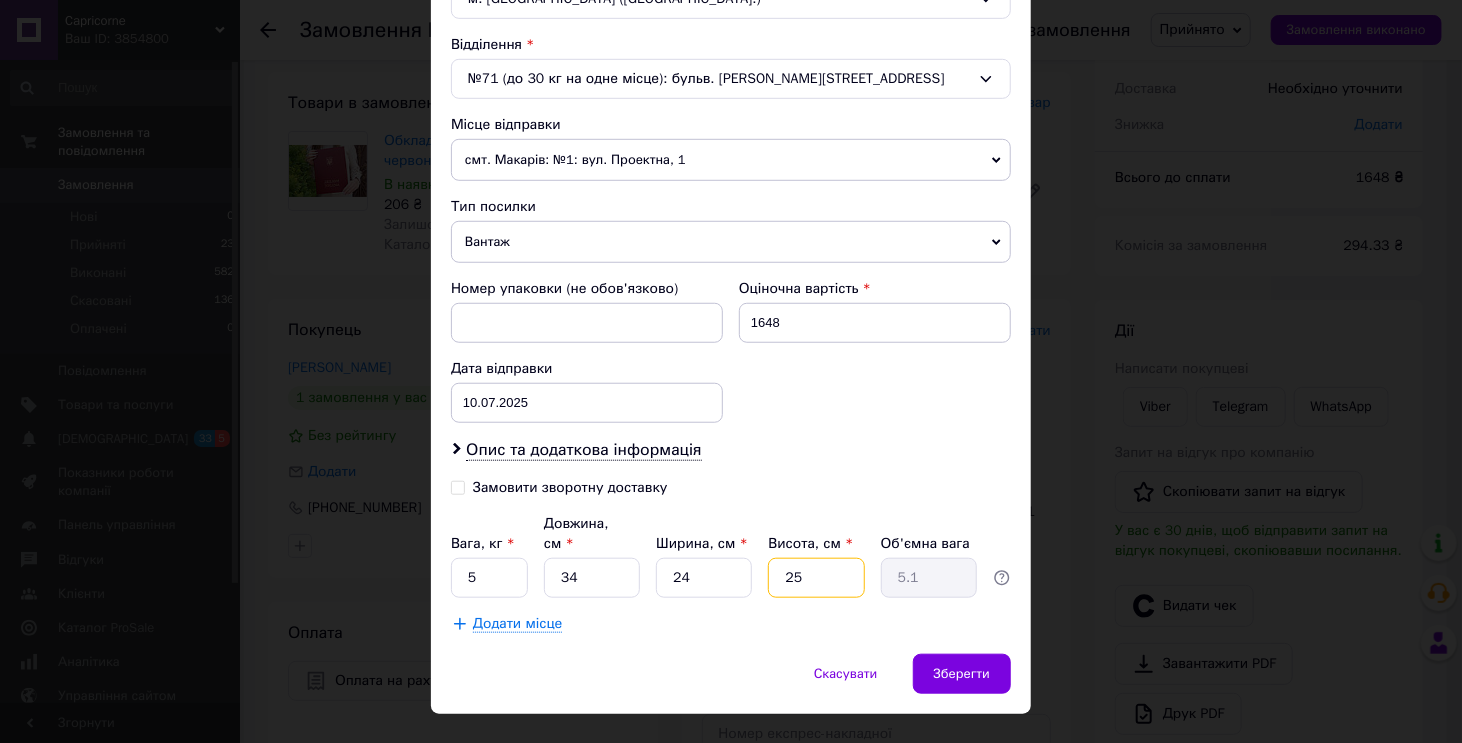 type on "25" 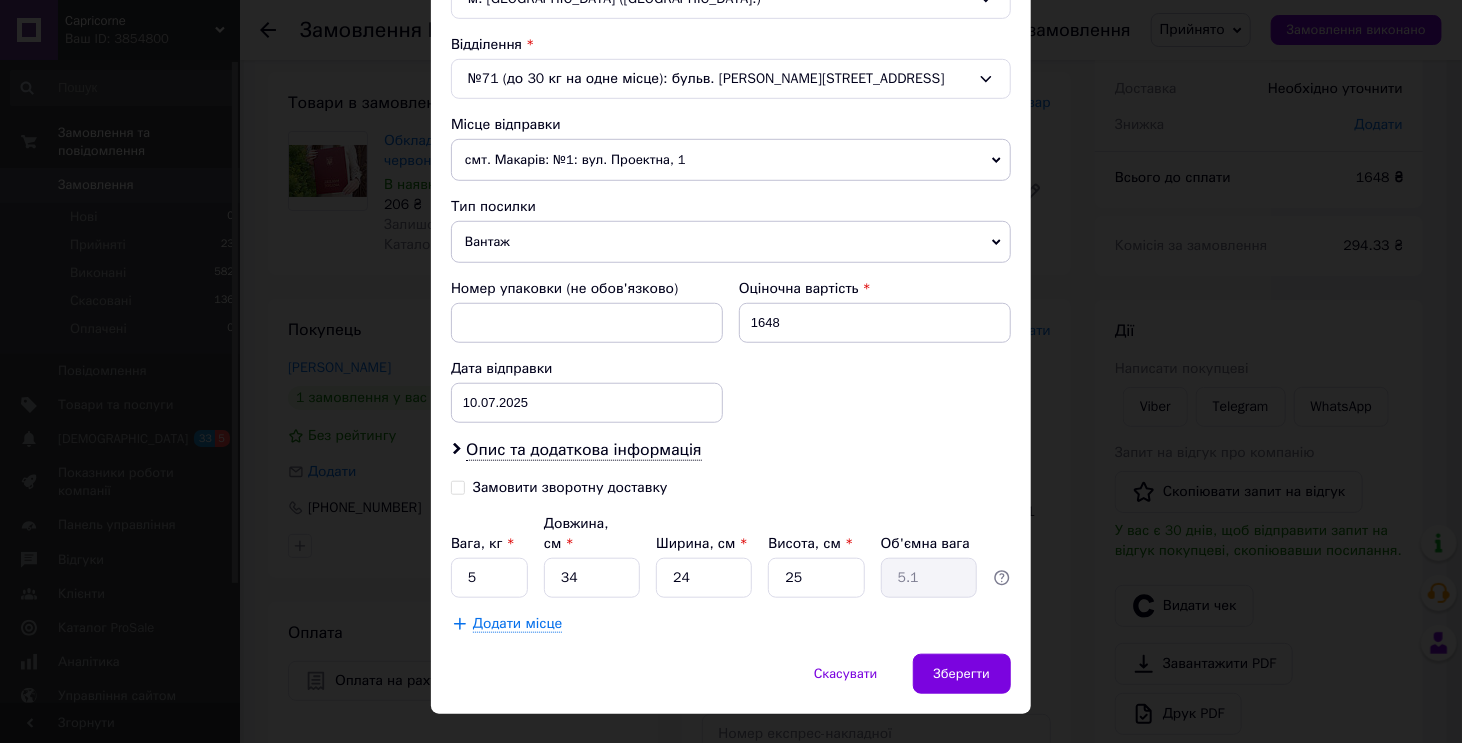 click on "Спосіб доставки Нова Пошта (платна) Платник Отримувач Відправник Прізвище отримувача [PERSON_NAME] Ім'я отримувача [PERSON_NAME] батькові отримувача Телефон отримувача [PHONE_NUMBER] Тип доставки У відділенні Кур'єром В поштоматі Місто м. [GEOGRAPHIC_DATA] ([GEOGRAPHIC_DATA].) Відділення №71 (до 30 кг на одне місце): бульв. [PERSON_NAME], 5 Місце відправки смт. Макарів: №1: вул. Проектна, 1 Немає збігів. Спробуйте змінити умови пошуку Додати ще місце відправки Тип посилки Вантаж Документи Номер упаковки (не обов'язково) Оціночна вартість 1648 Дата відправки [DATE] < 2025 > < Июль > Пн Вт Ср Чт Пт Сб 30" at bounding box center (731, 92) 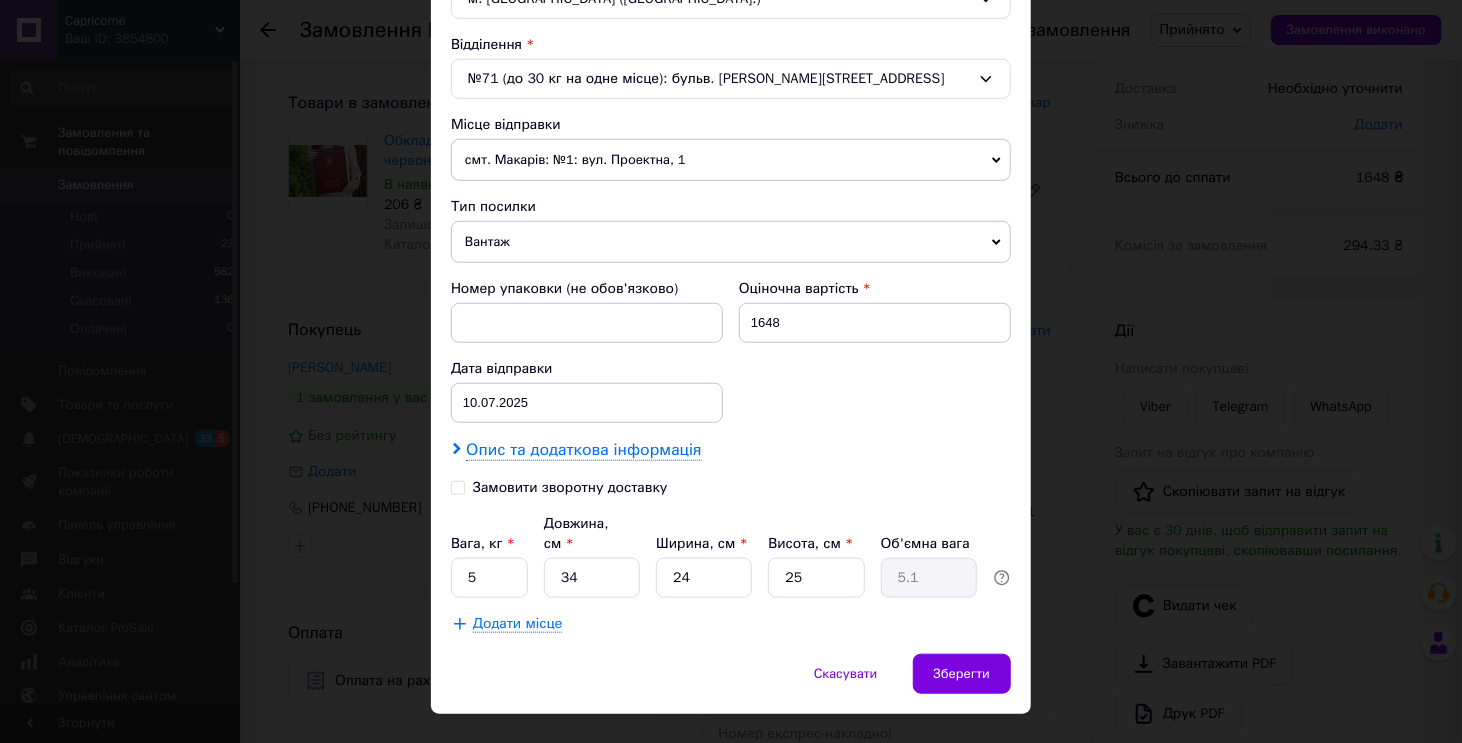 click on "Опис та додаткова інформація" at bounding box center (583, 450) 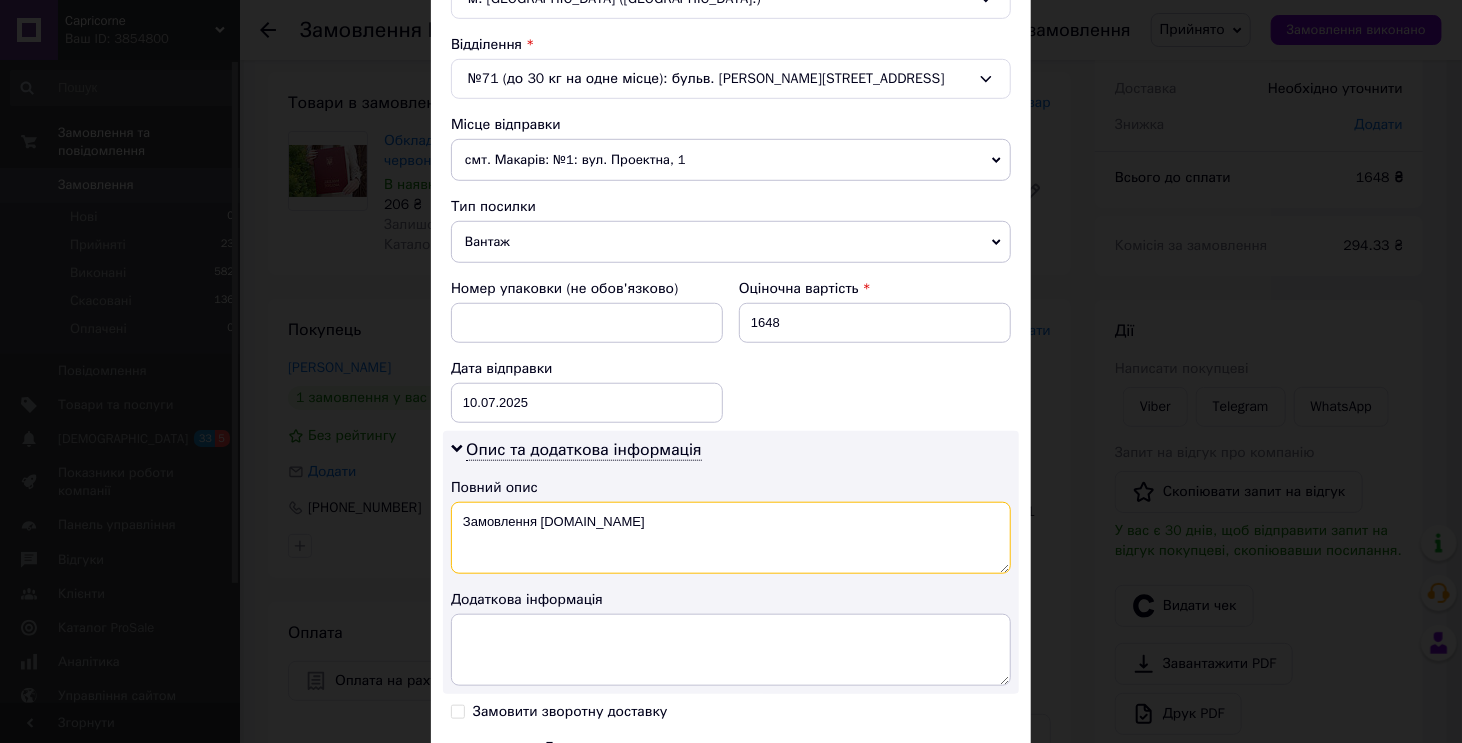 click on "Замовлення [DOMAIN_NAME]" at bounding box center [731, 538] 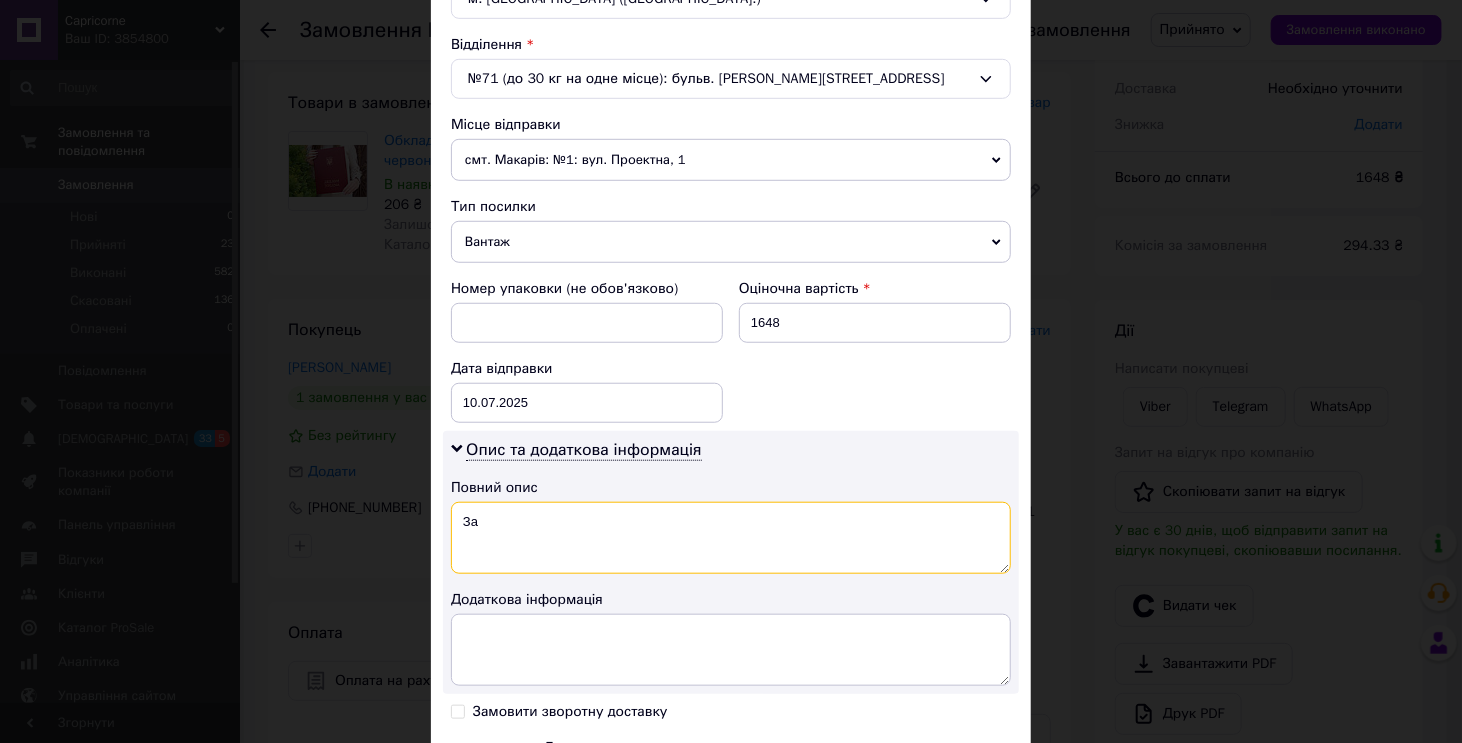 type on "З" 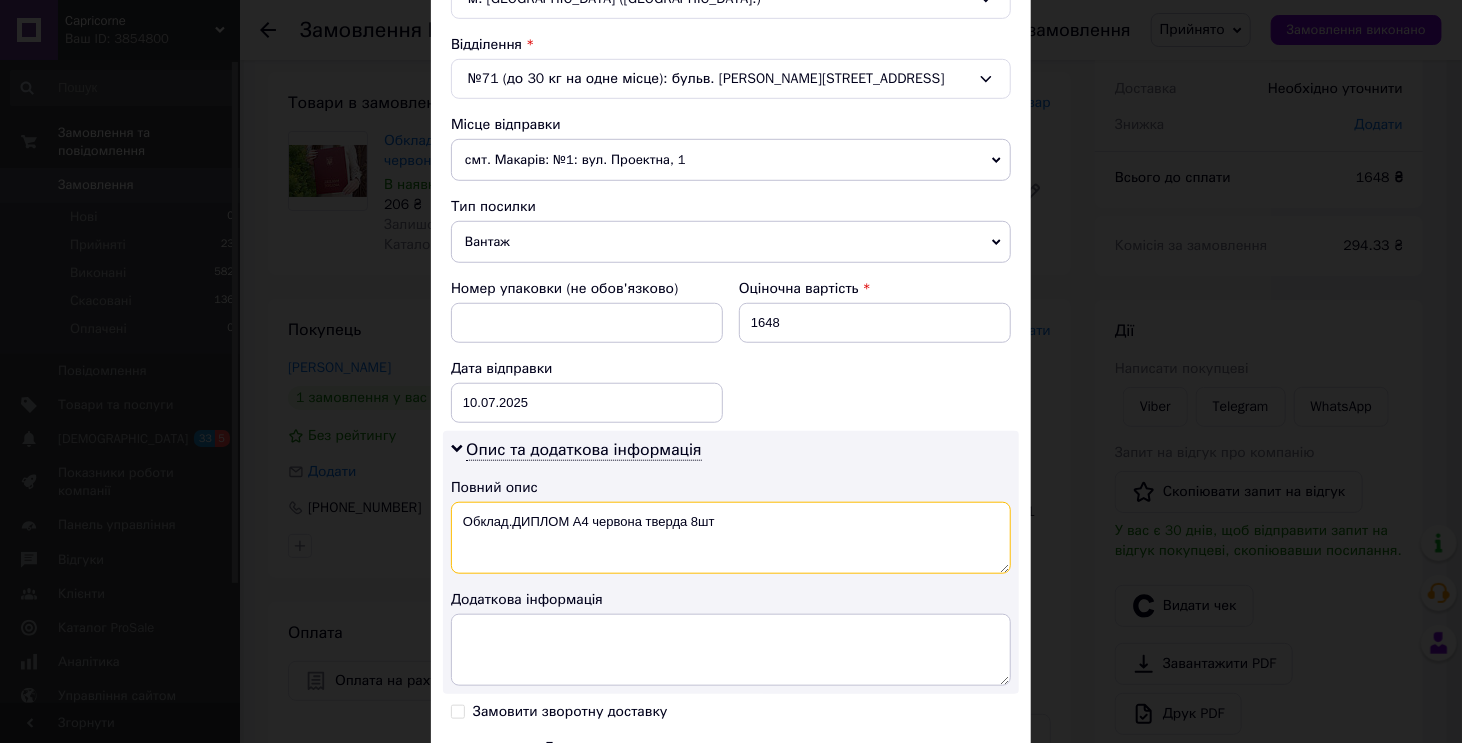 drag, startPoint x: 730, startPoint y: 518, endPoint x: 455, endPoint y: 515, distance: 275.01636 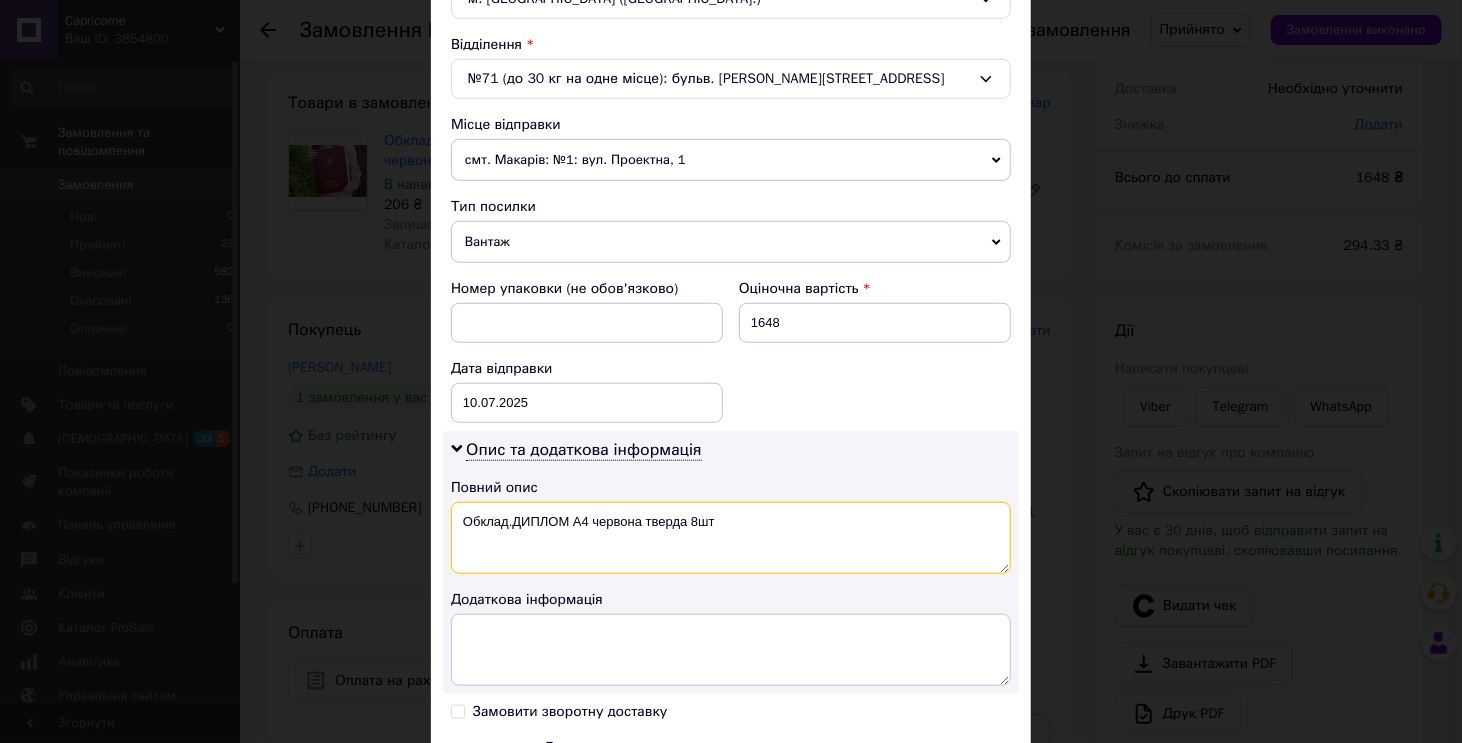 type on "Обклад.ДИПЛОМ А4 червона тверда 8шт" 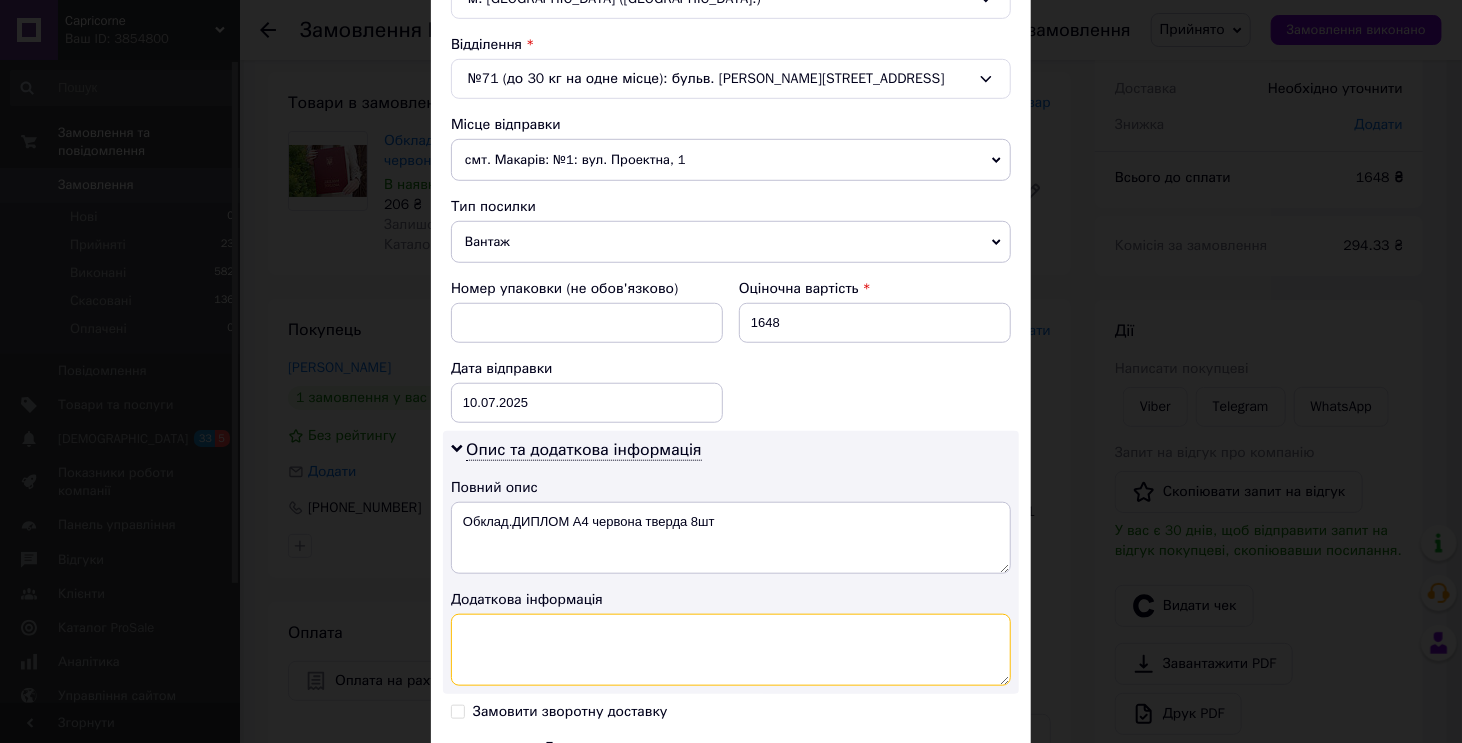 click at bounding box center [731, 650] 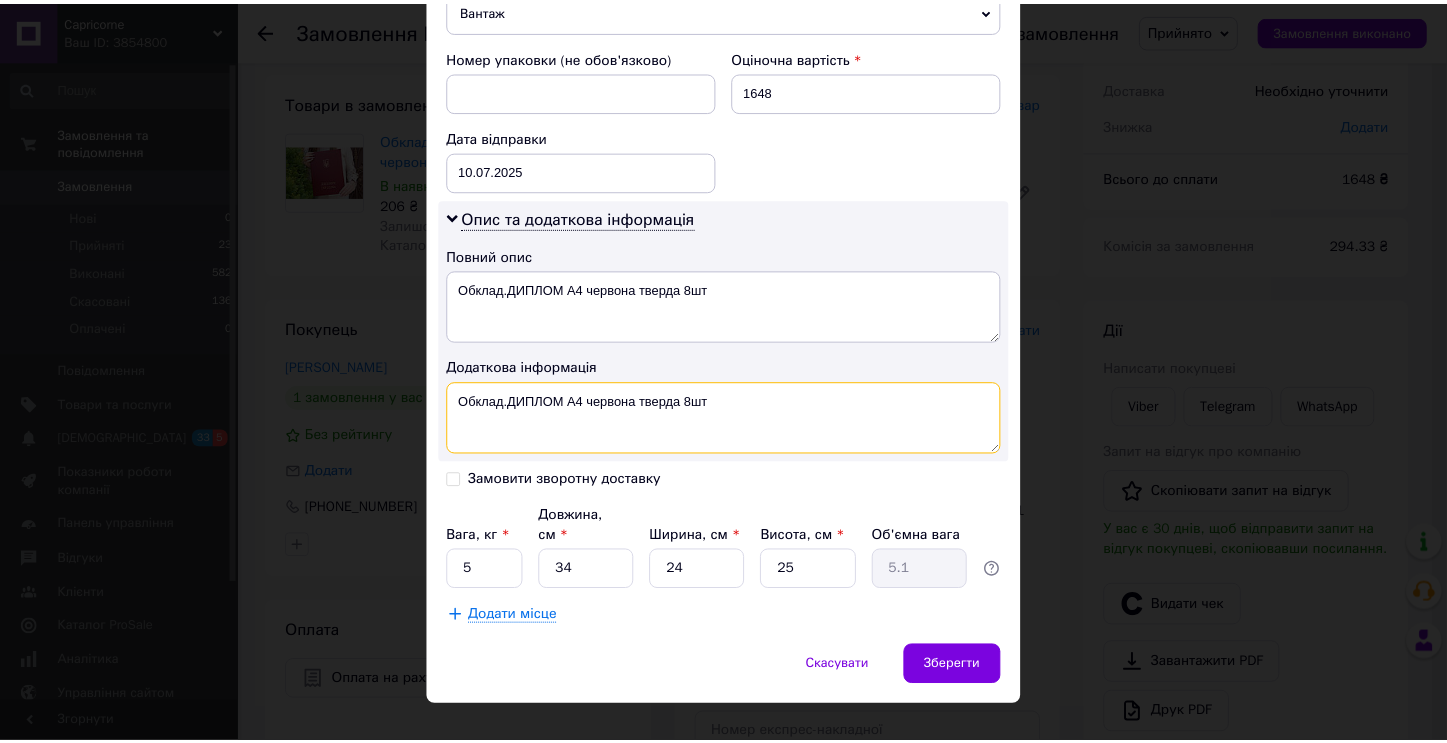 scroll, scrollTop: 838, scrollLeft: 0, axis: vertical 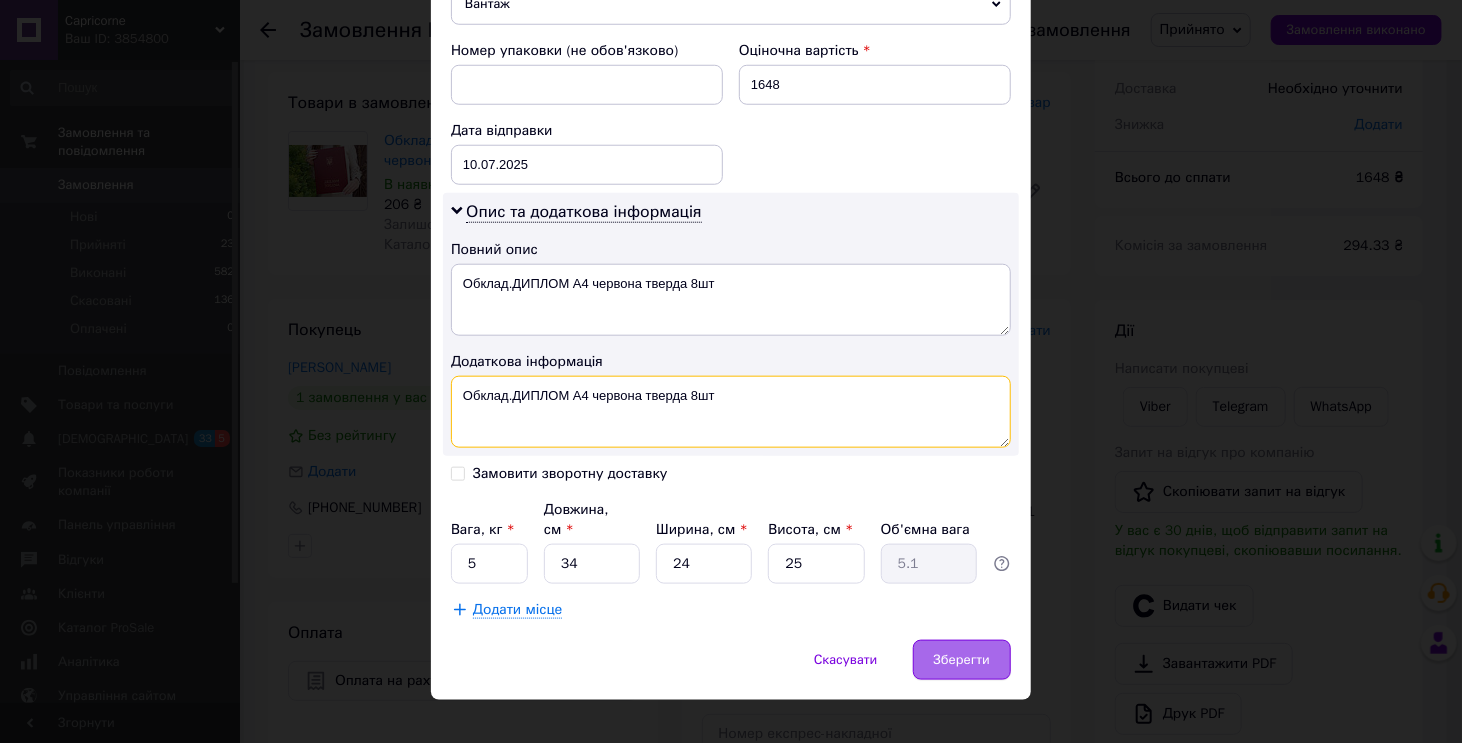 type on "Обклад.ДИПЛОМ А4 червона тверда 8шт" 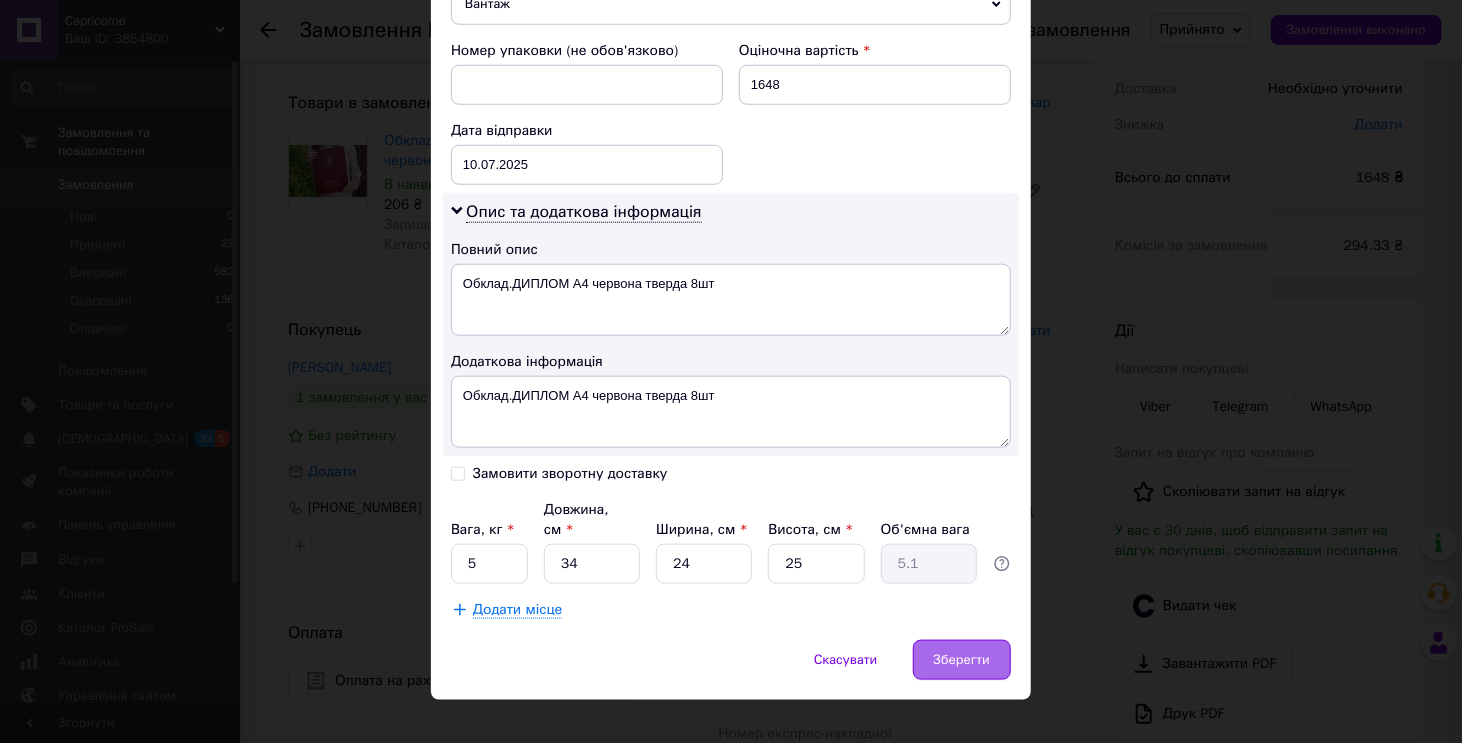 click on "Зберегти" at bounding box center [962, 660] 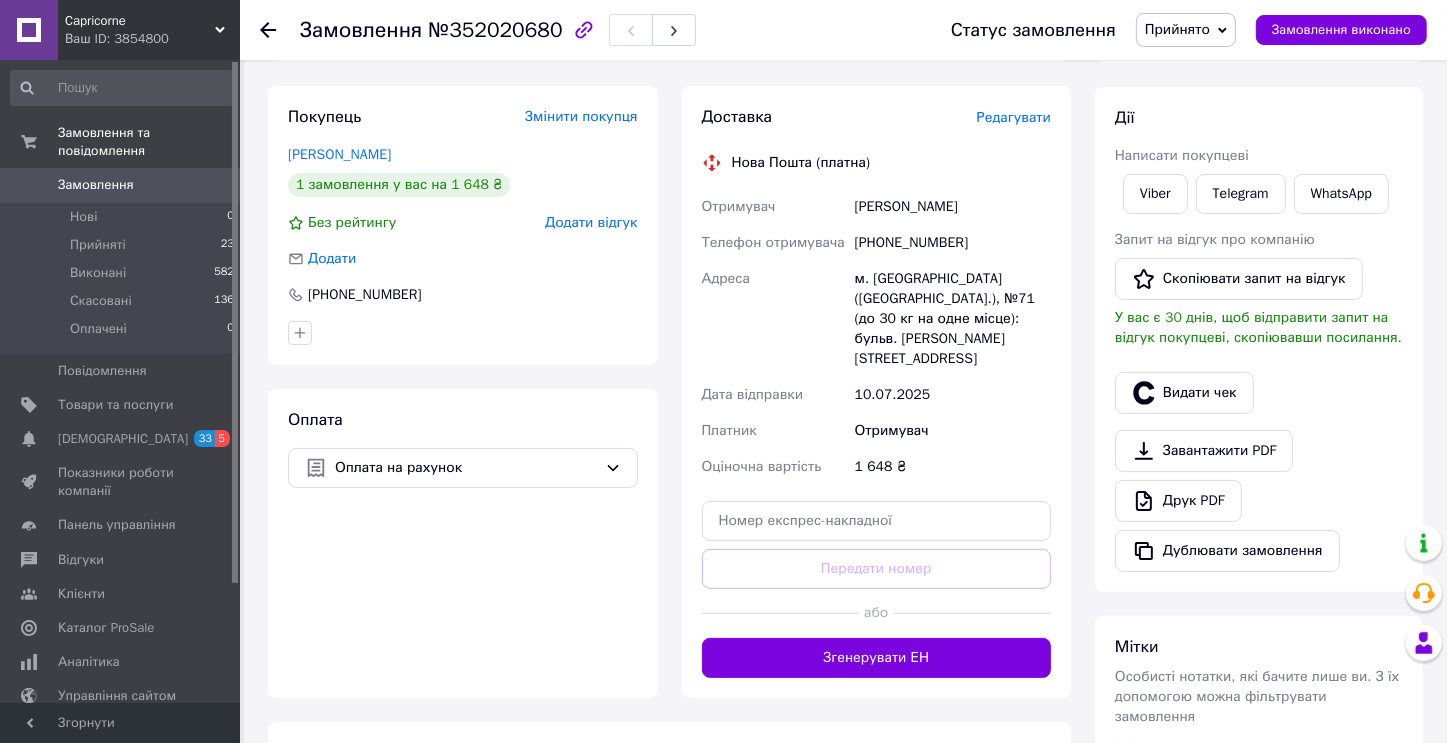 scroll, scrollTop: 400, scrollLeft: 0, axis: vertical 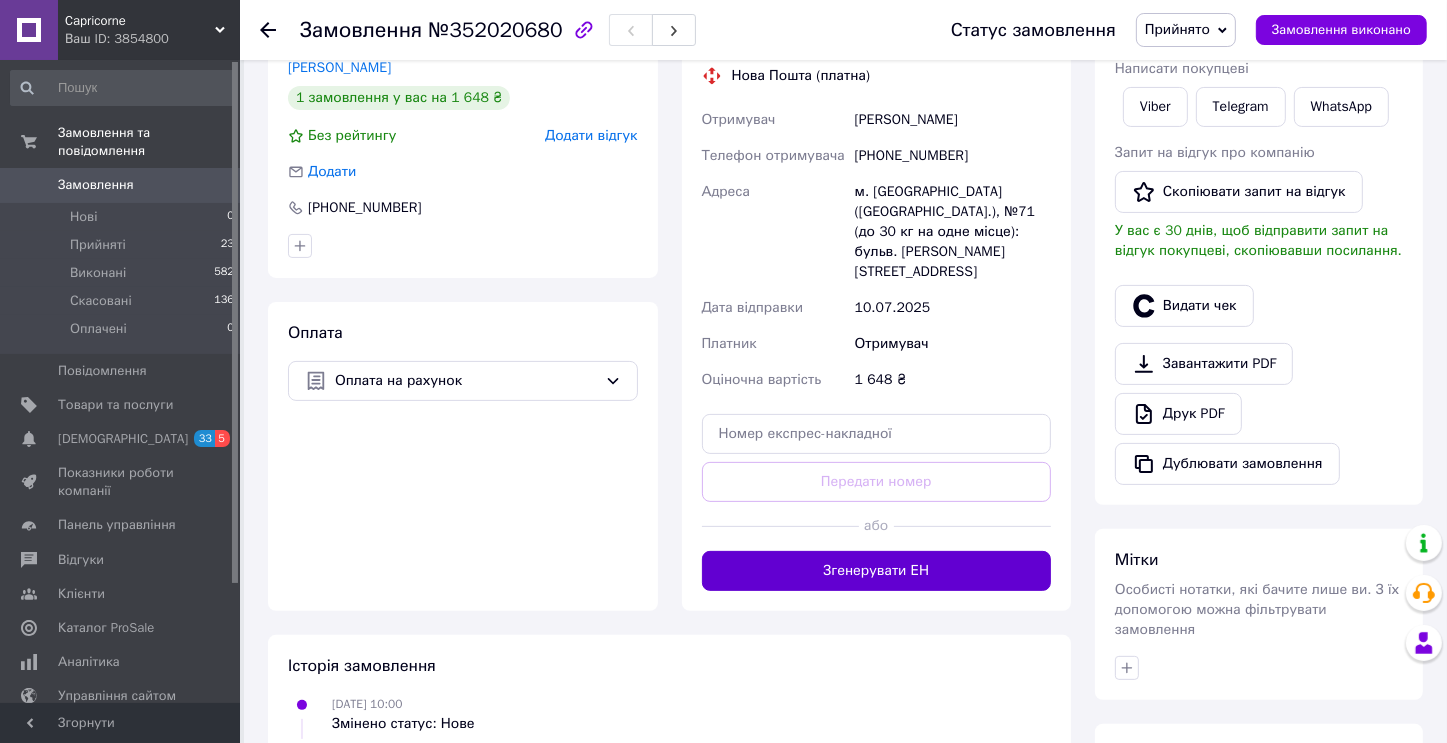 click on "Згенерувати ЕН" at bounding box center (877, 571) 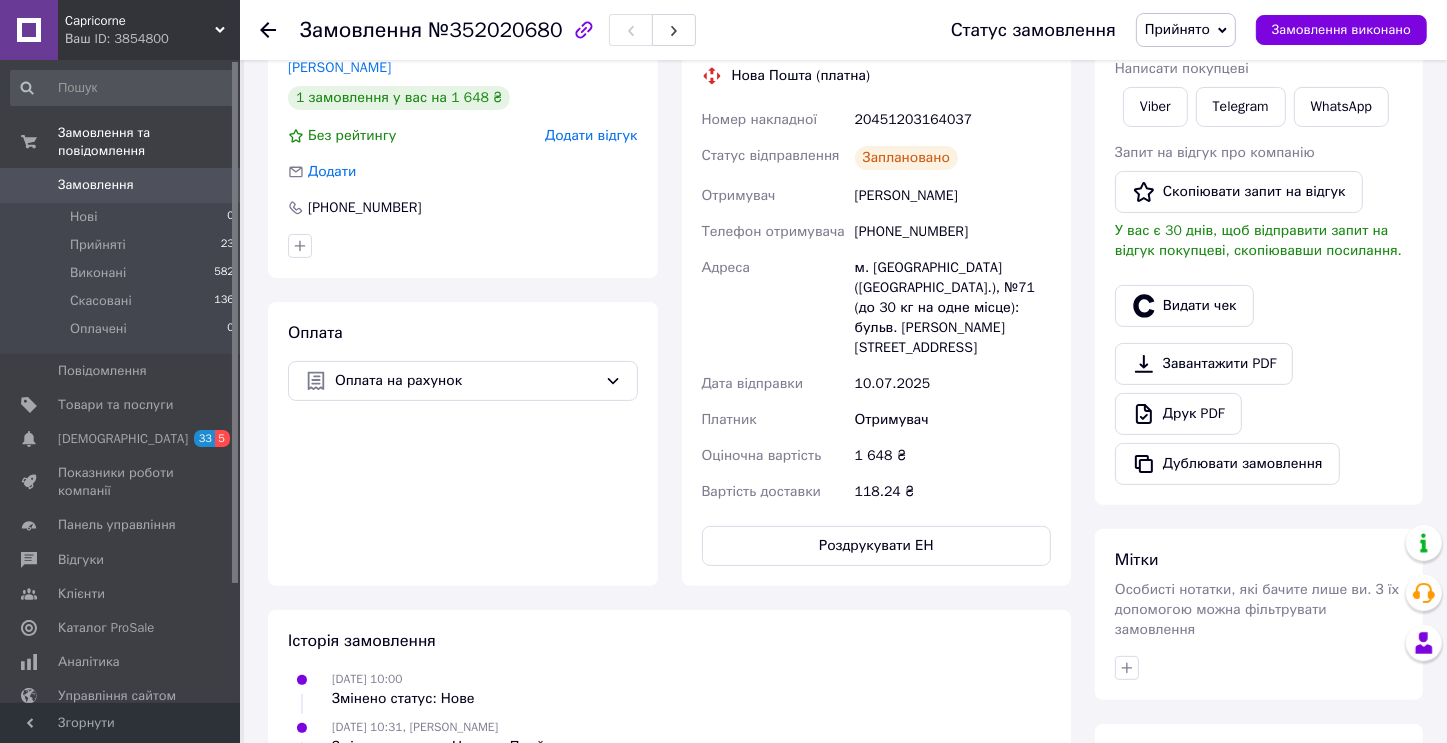 scroll, scrollTop: 300, scrollLeft: 0, axis: vertical 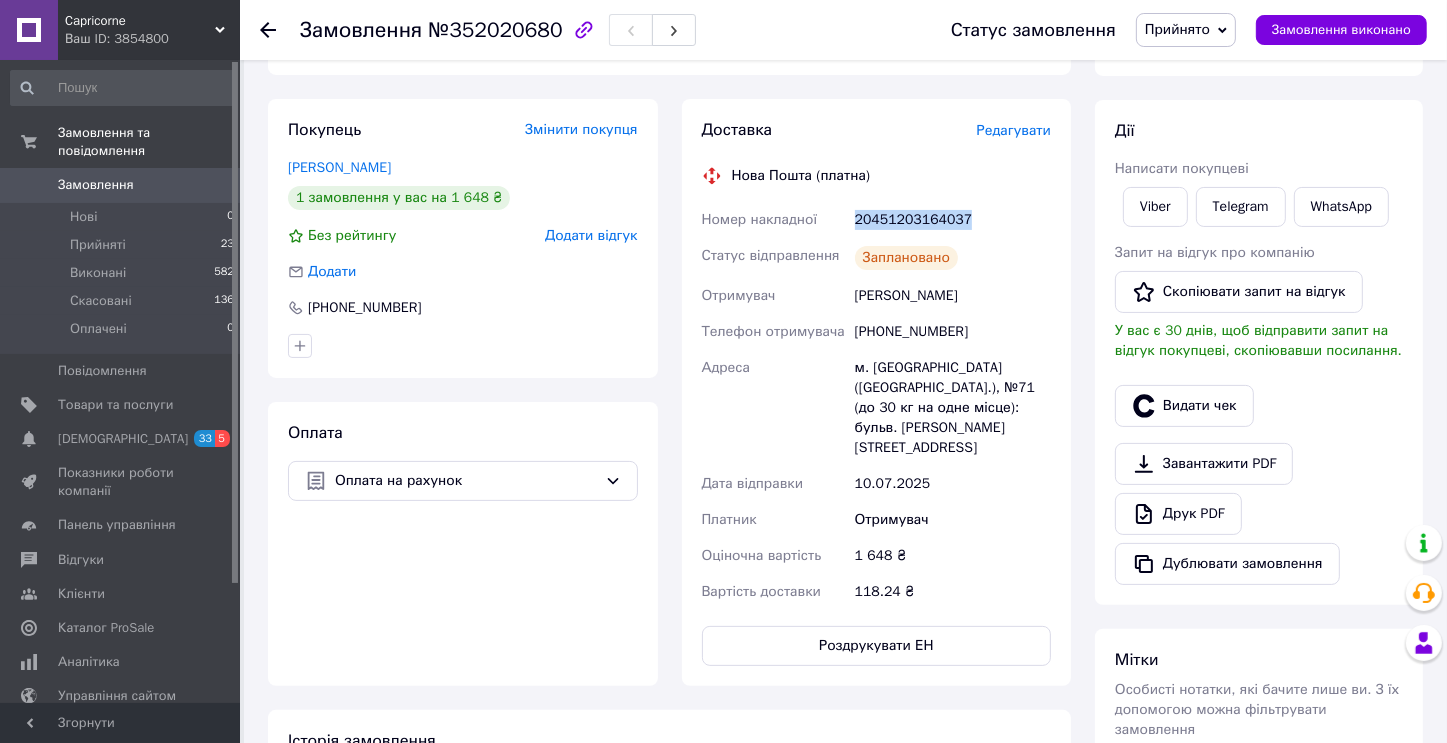drag, startPoint x: 968, startPoint y: 215, endPoint x: 848, endPoint y: 215, distance: 120 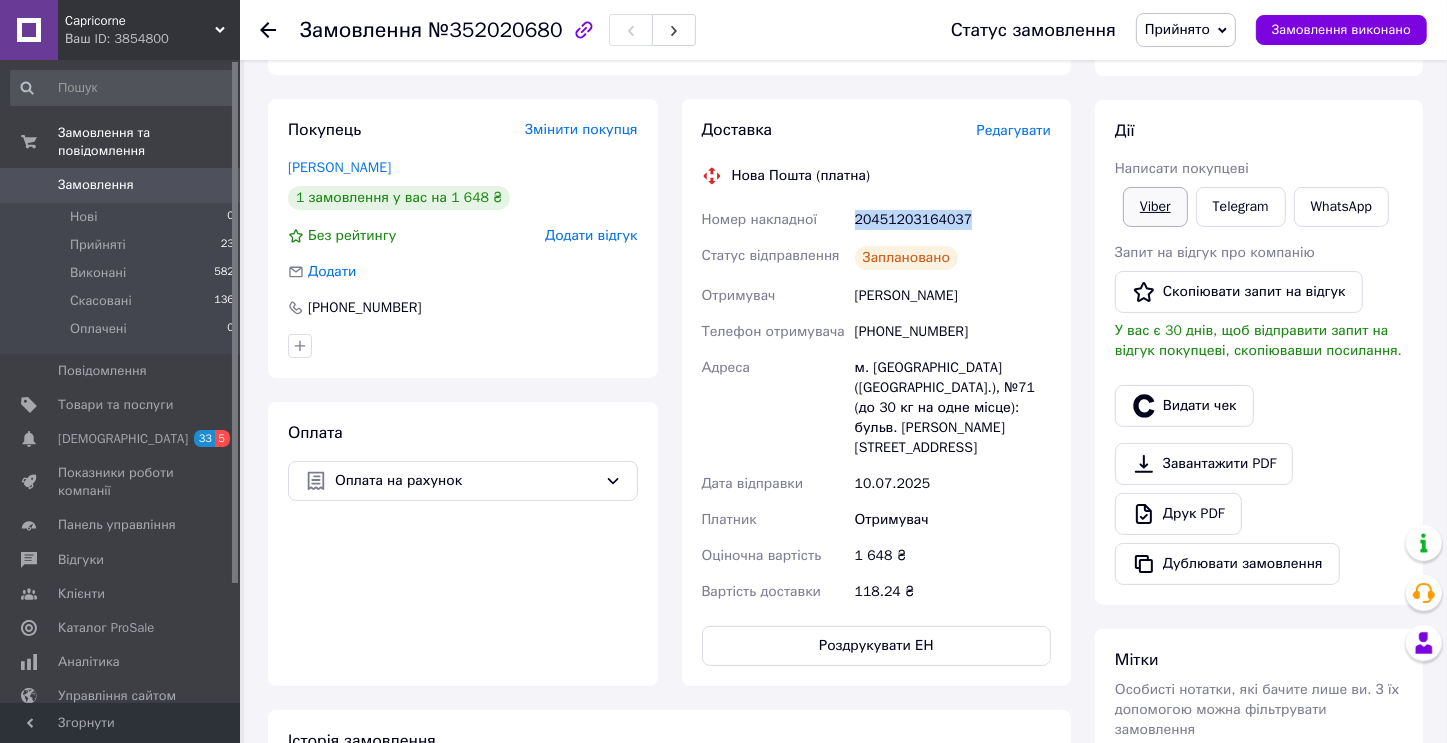 click on "Viber" at bounding box center [1155, 207] 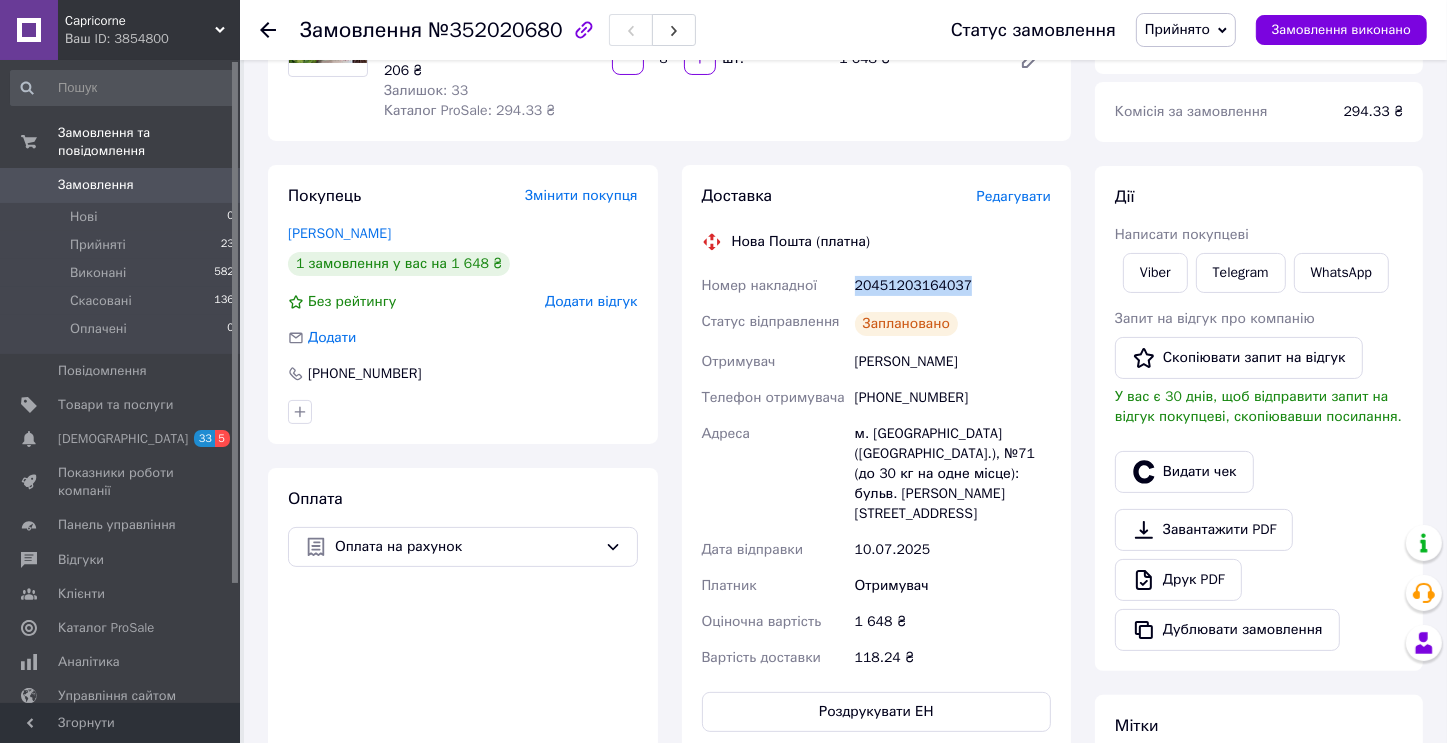 scroll, scrollTop: 200, scrollLeft: 0, axis: vertical 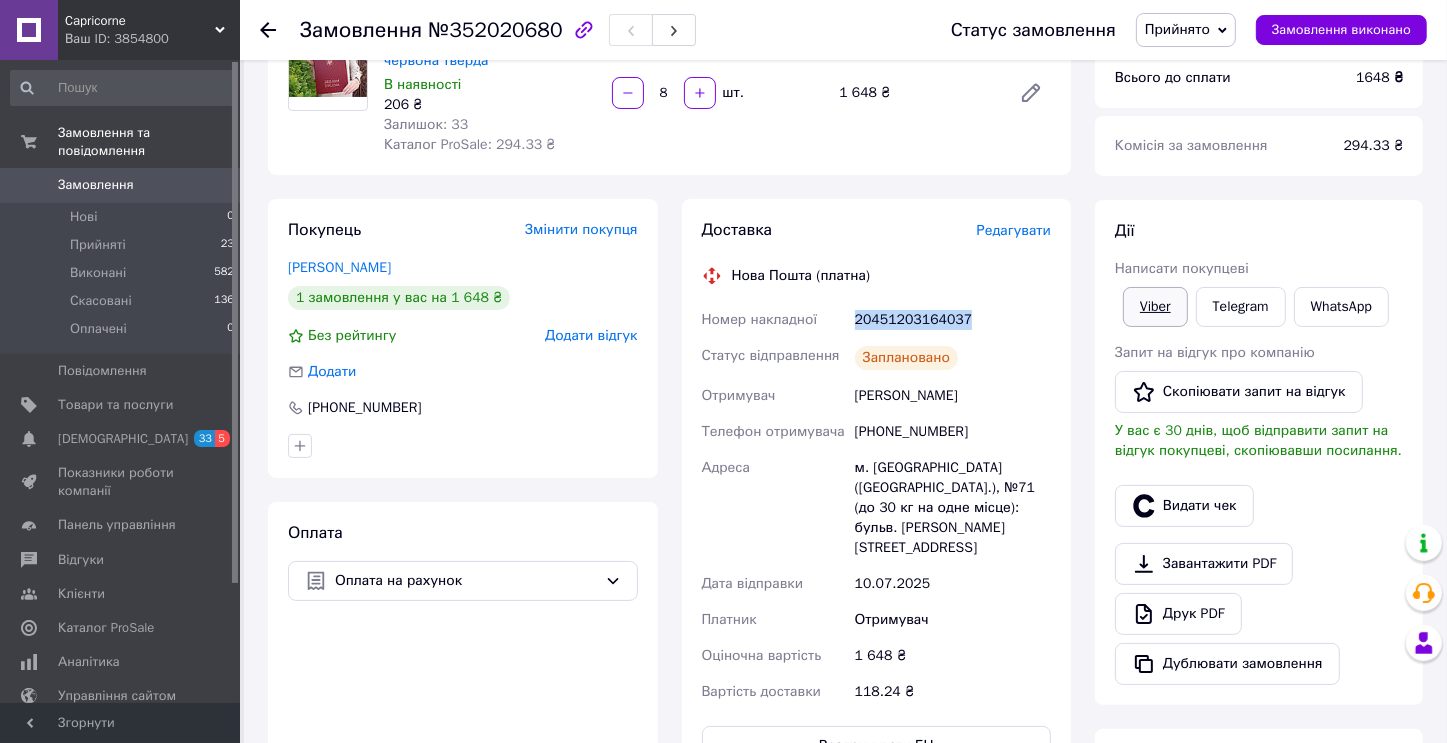 click on "Viber" at bounding box center [1155, 307] 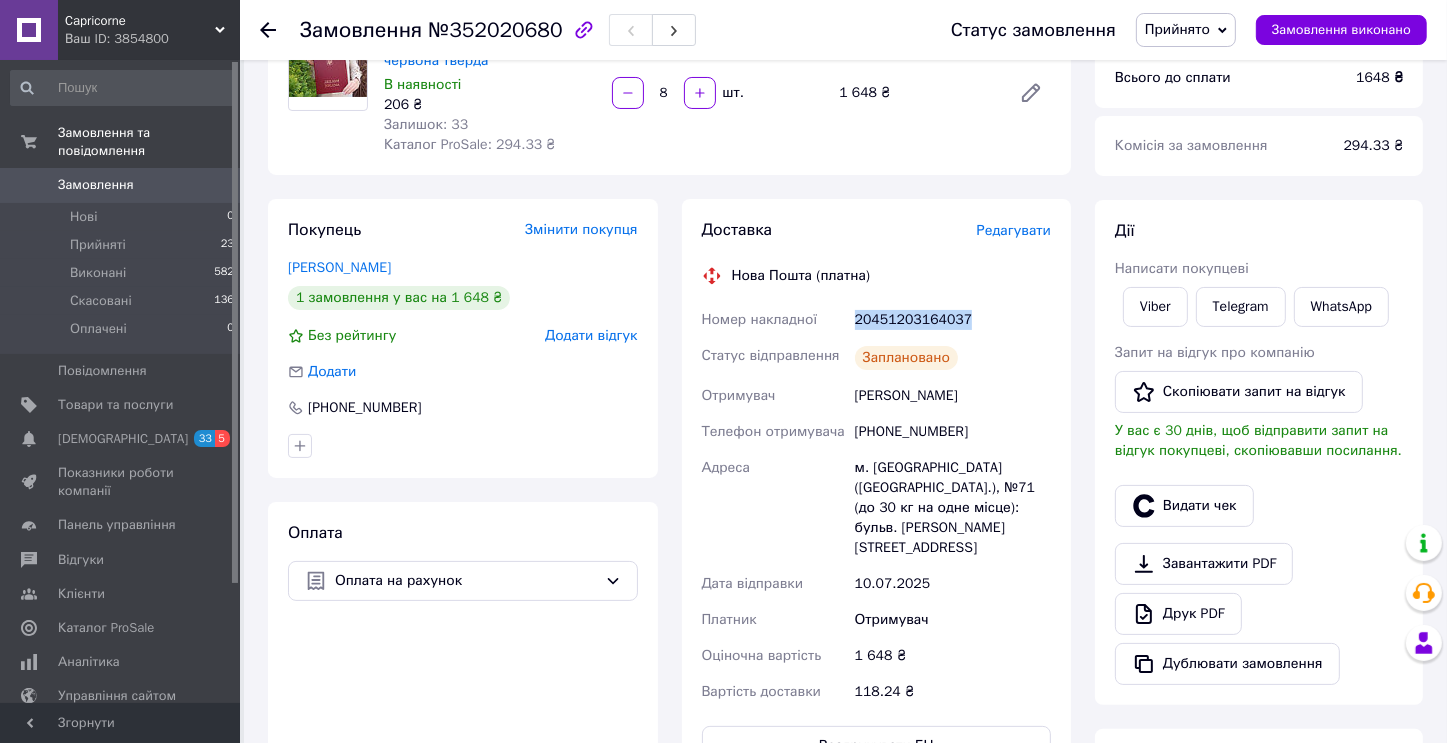 scroll, scrollTop: 0, scrollLeft: 0, axis: both 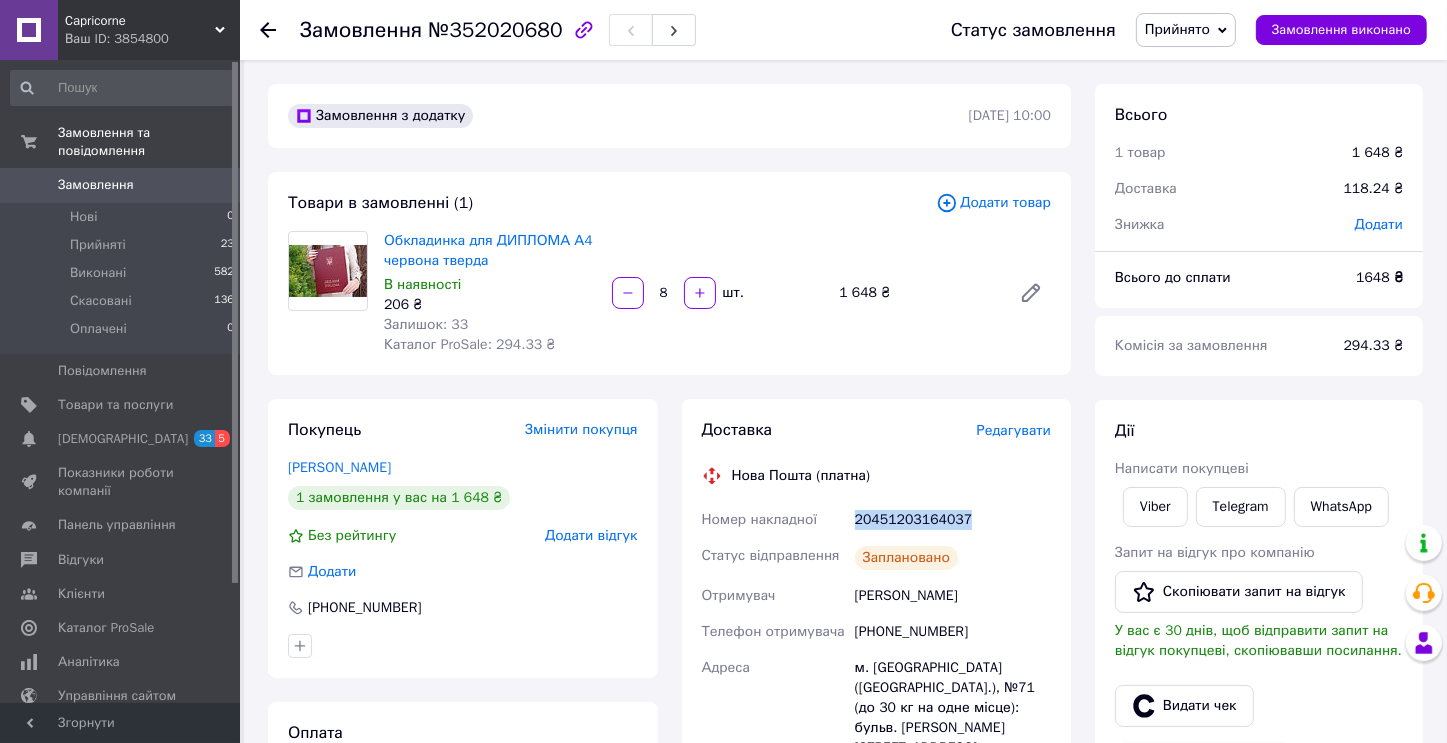 click on "Замовлення" at bounding box center [96, 185] 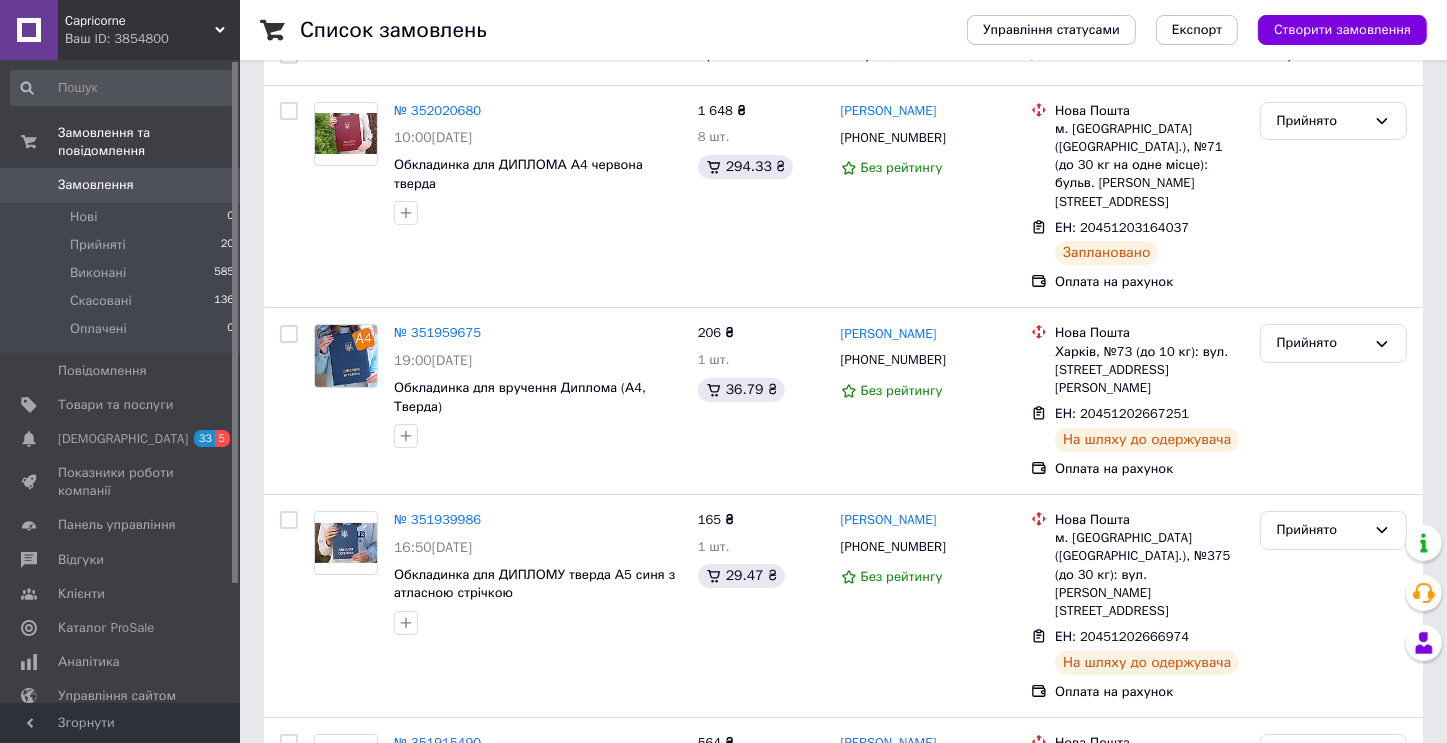 scroll, scrollTop: 0, scrollLeft: 0, axis: both 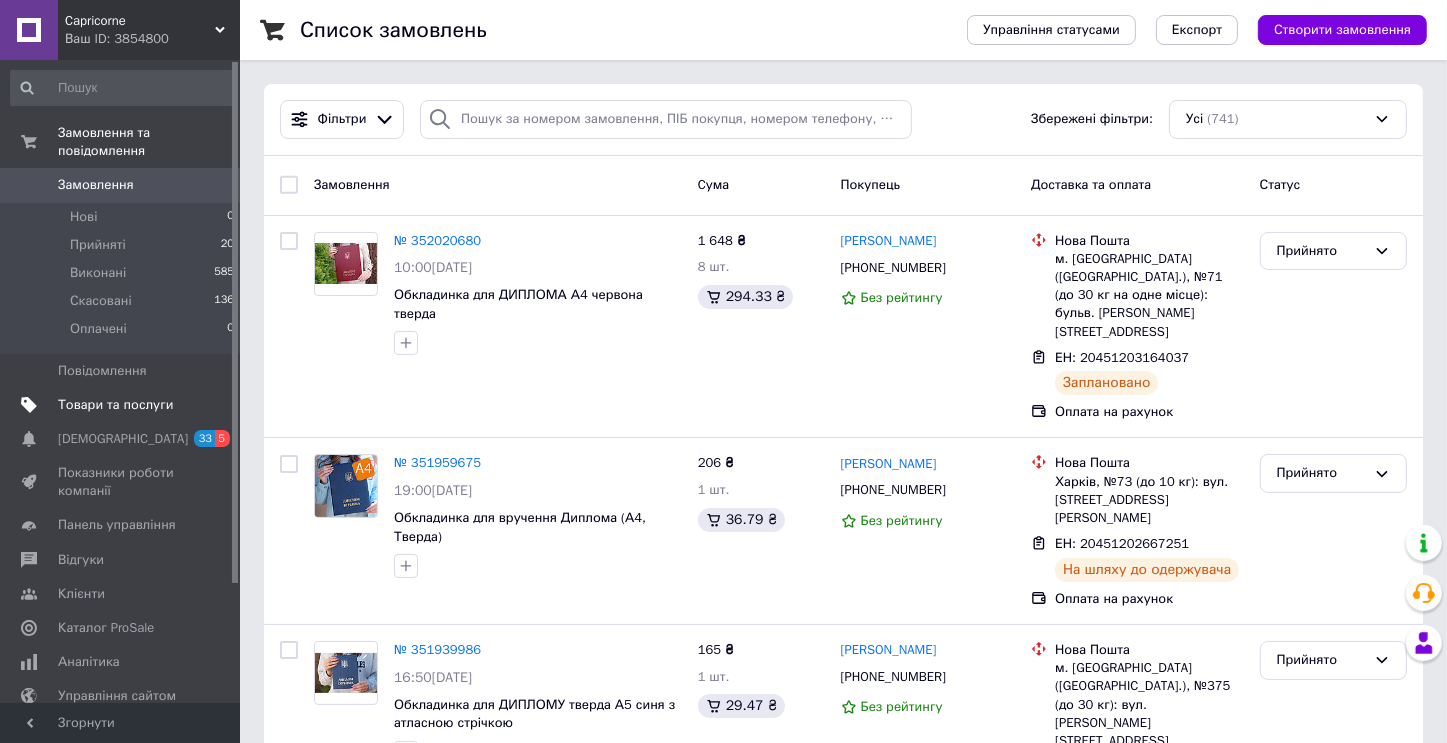 click on "Товари та послуги" at bounding box center [115, 405] 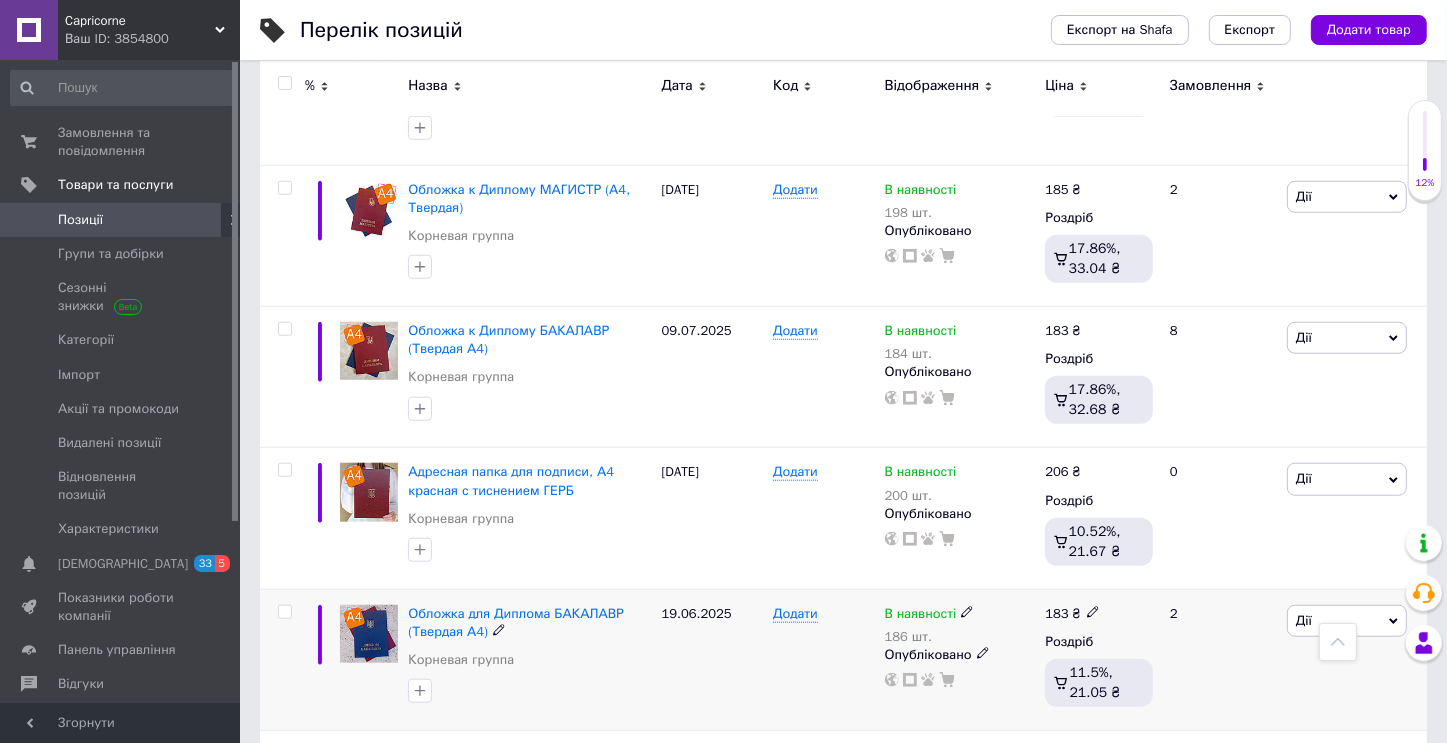 scroll, scrollTop: 1800, scrollLeft: 0, axis: vertical 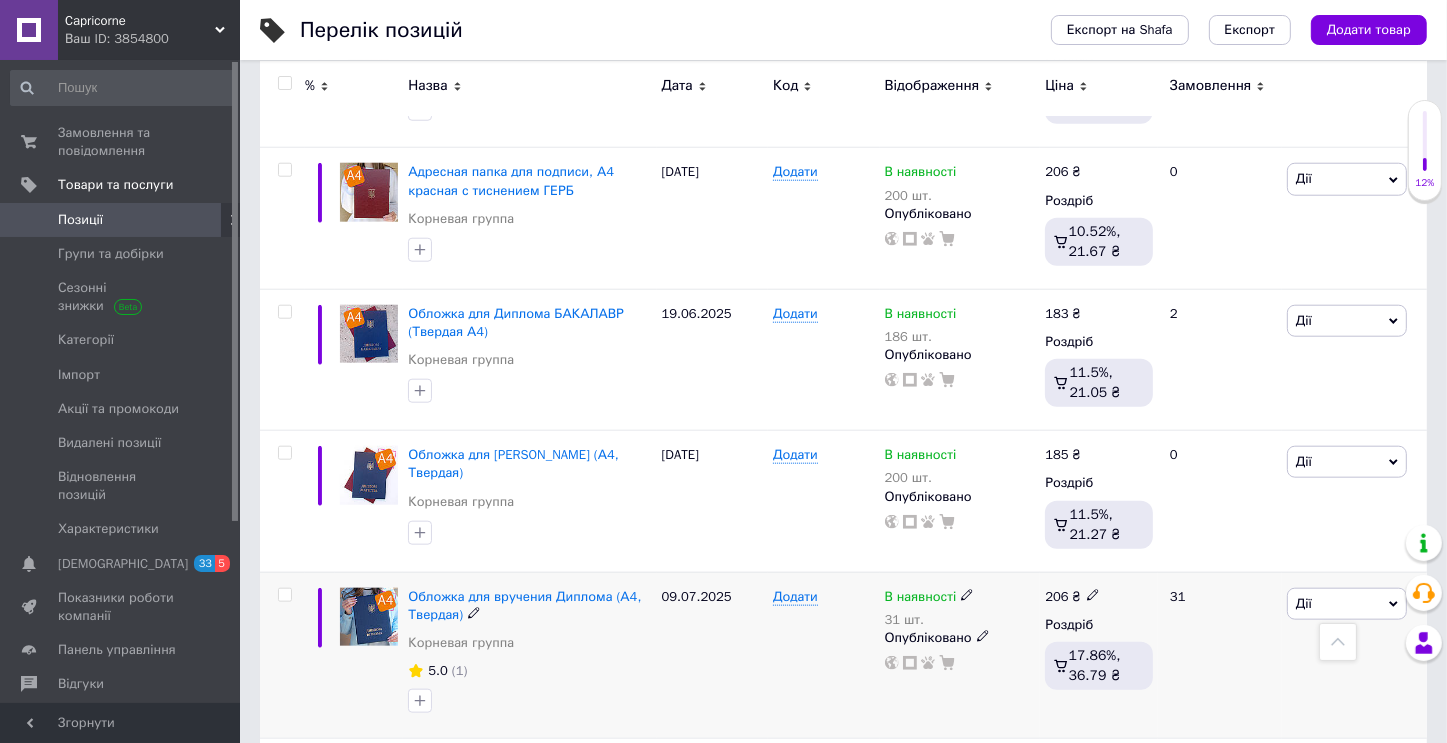 click on "31 шт." at bounding box center (930, 620) 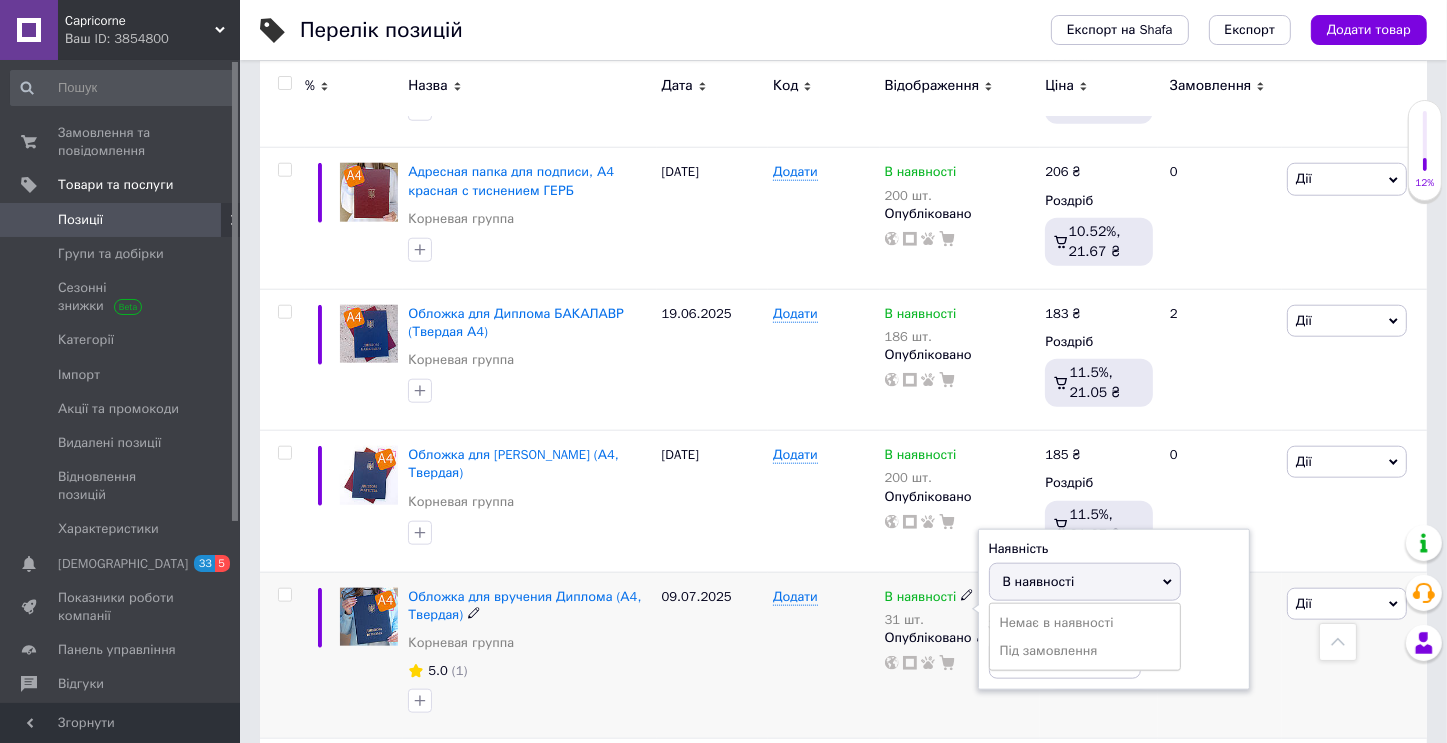 click on "Додати" at bounding box center [823, 655] 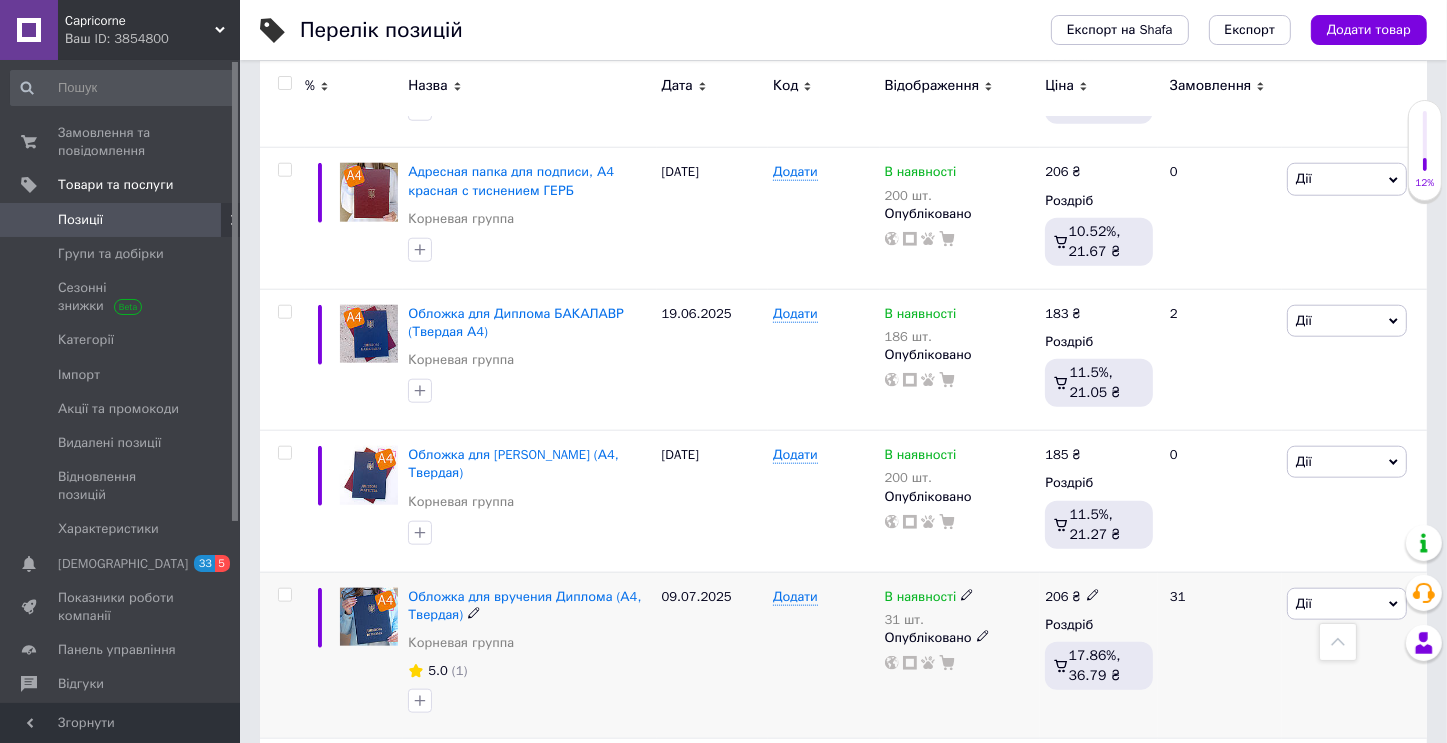 click on "31" at bounding box center [1220, 655] 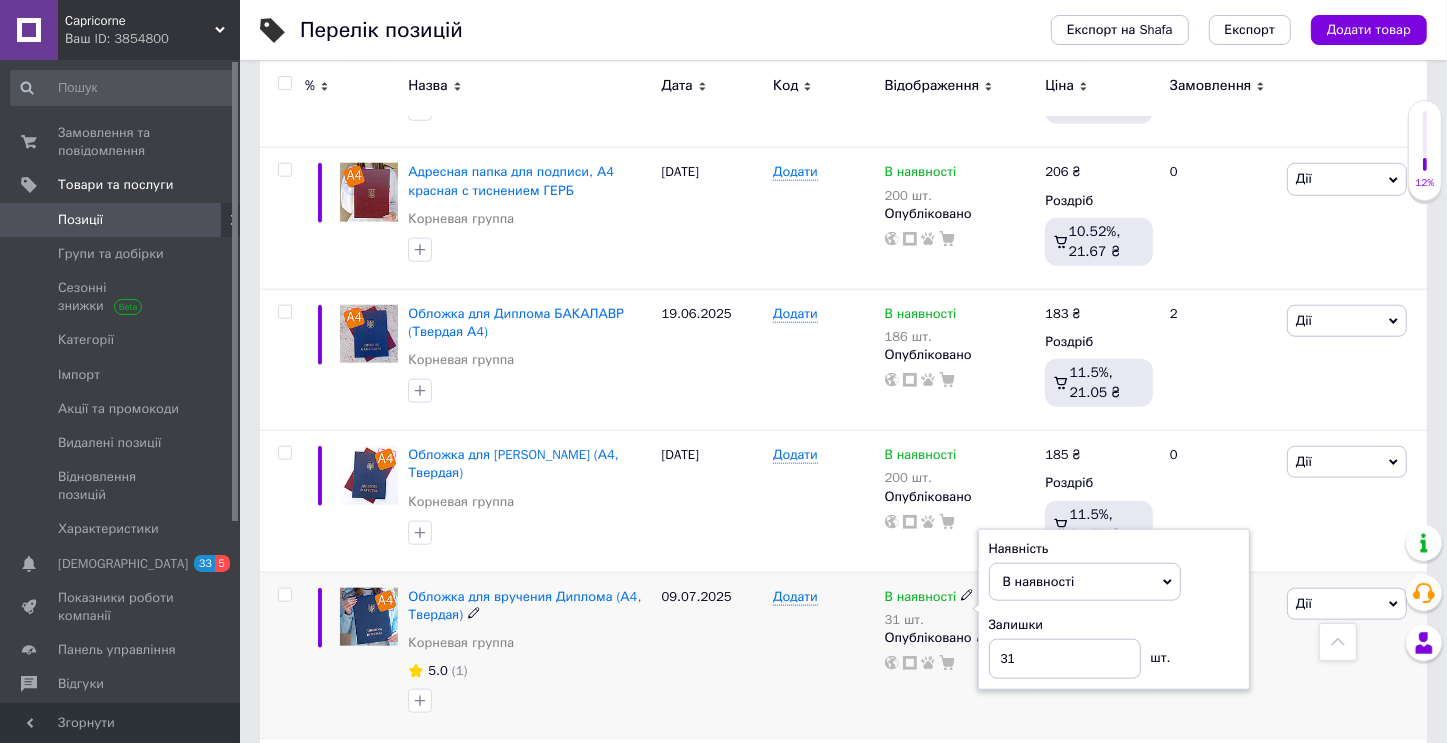 click on "Обложка для вручения Диплома (А4, Твердая) Корневая группа" at bounding box center (529, 625) 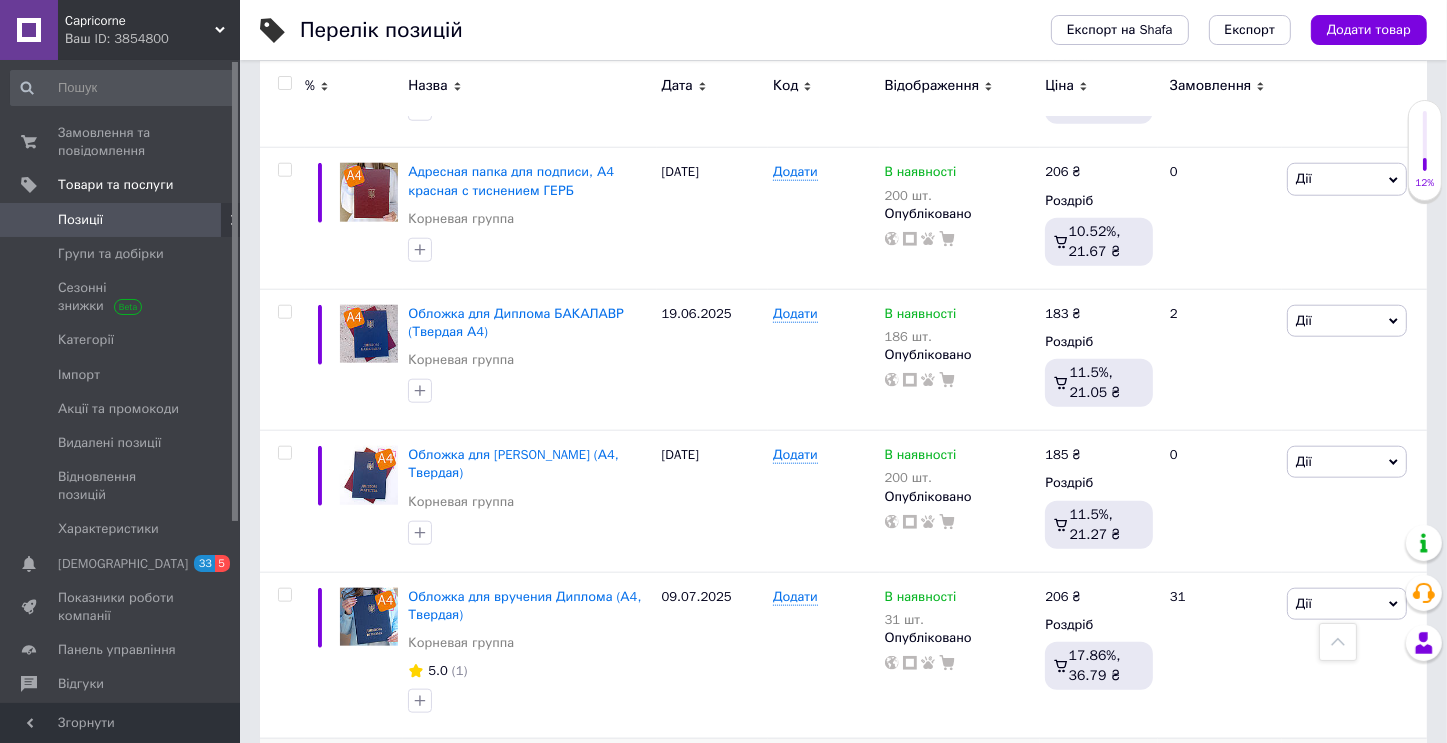 click on "Дії" at bounding box center [1347, 770] 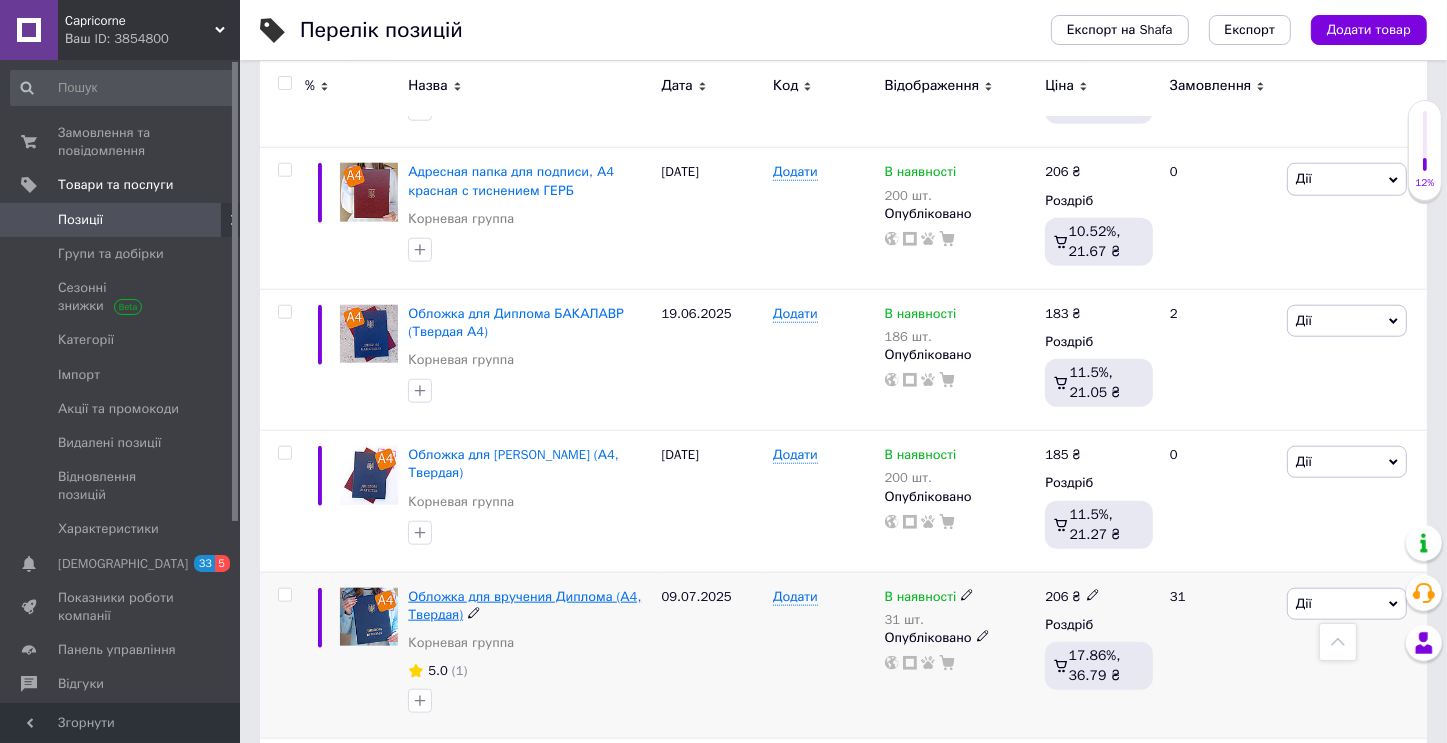 click on "Обложка для вручения Диплома (А4, Твердая)" at bounding box center (524, 605) 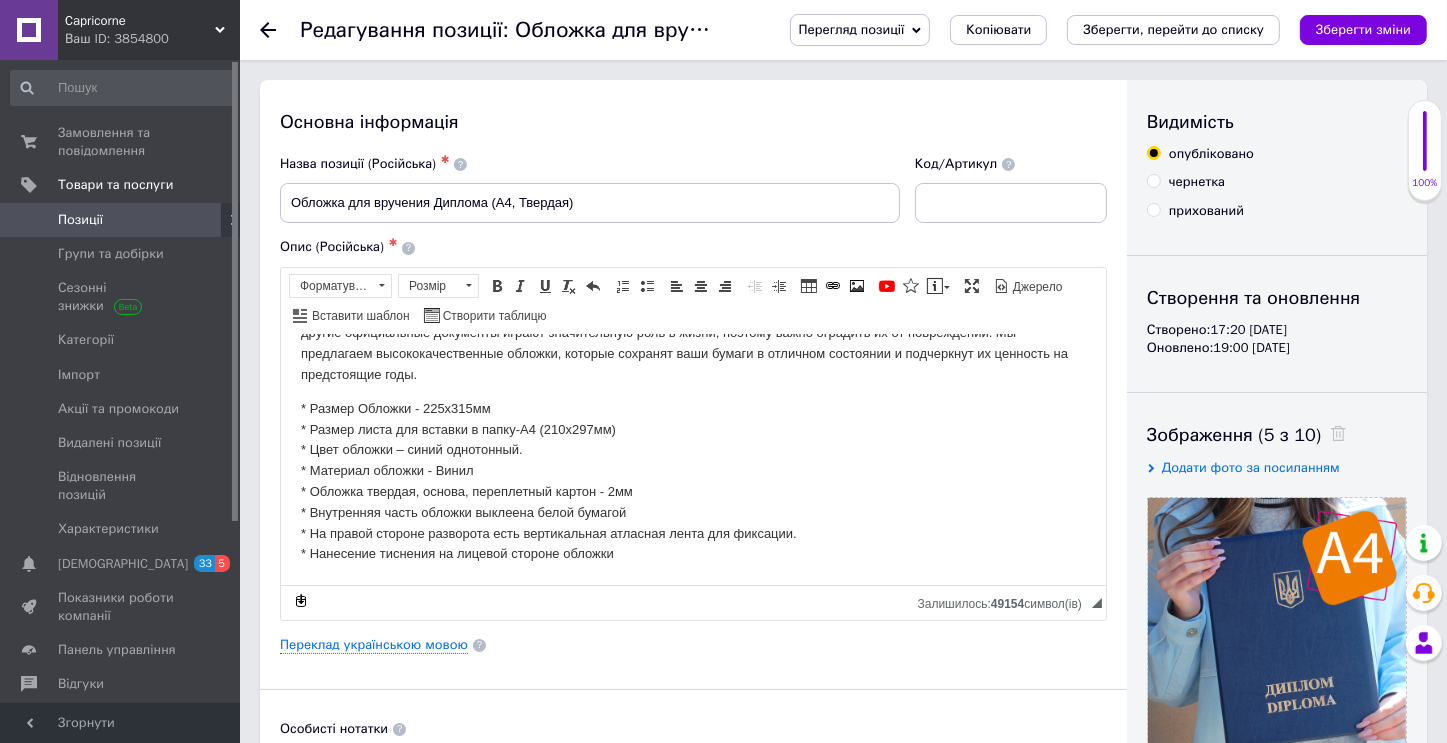 scroll, scrollTop: 500, scrollLeft: 0, axis: vertical 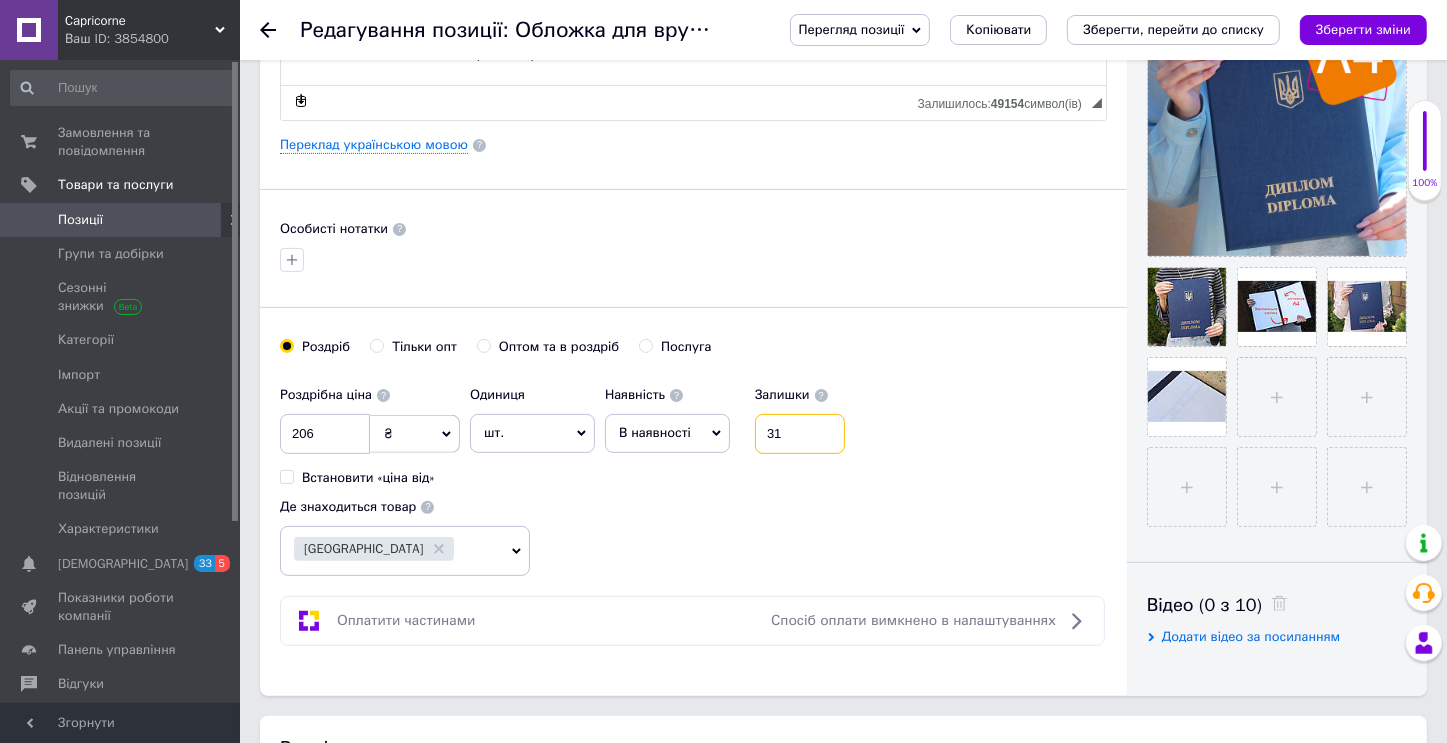 click on "31" at bounding box center [800, 434] 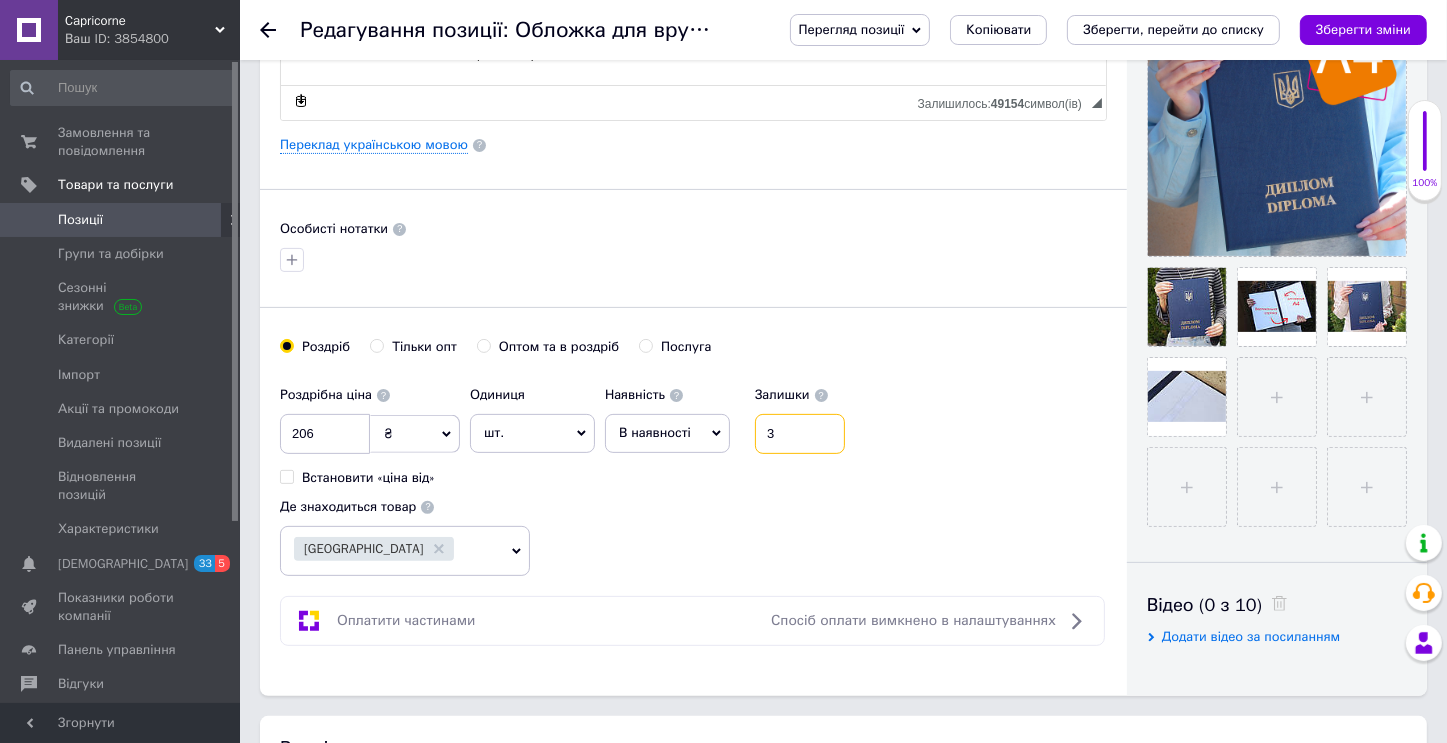 checkbox on "true" 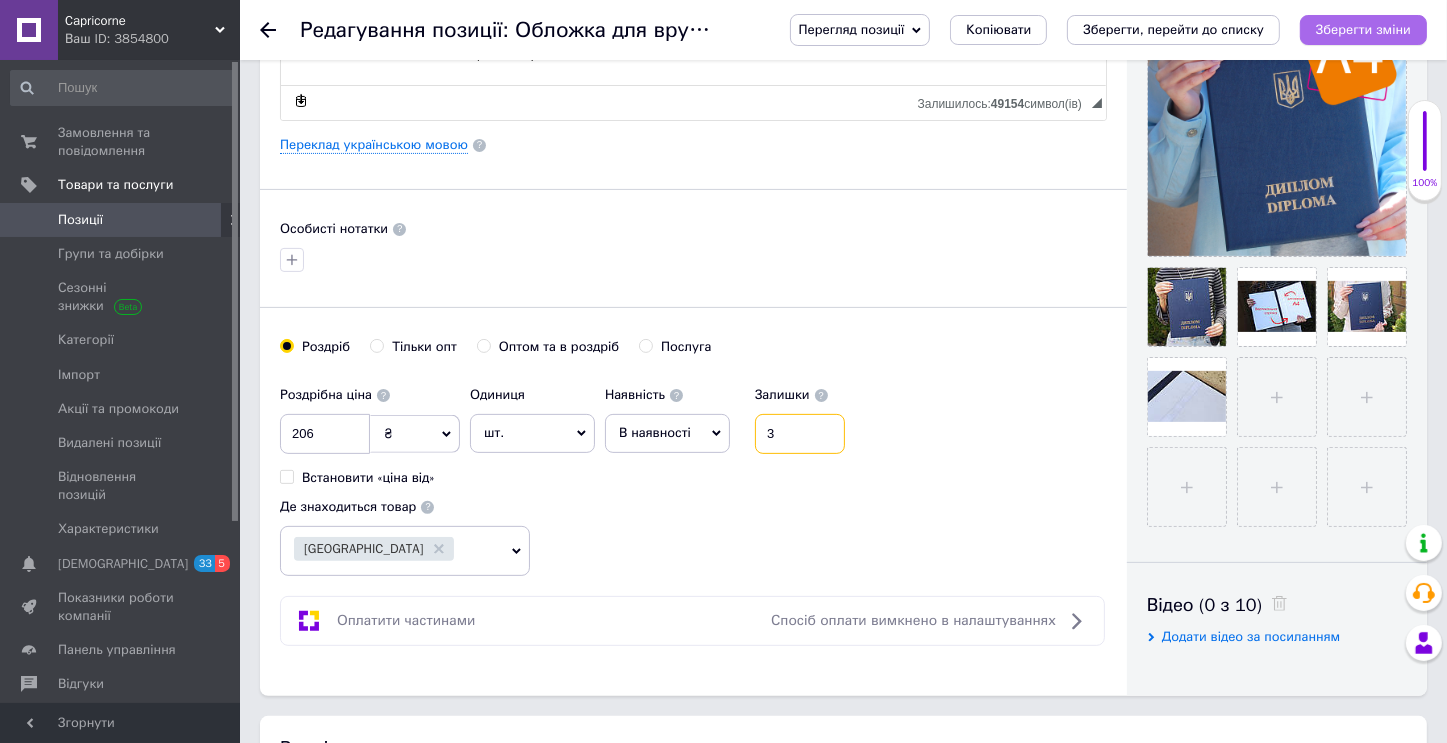 type on "3" 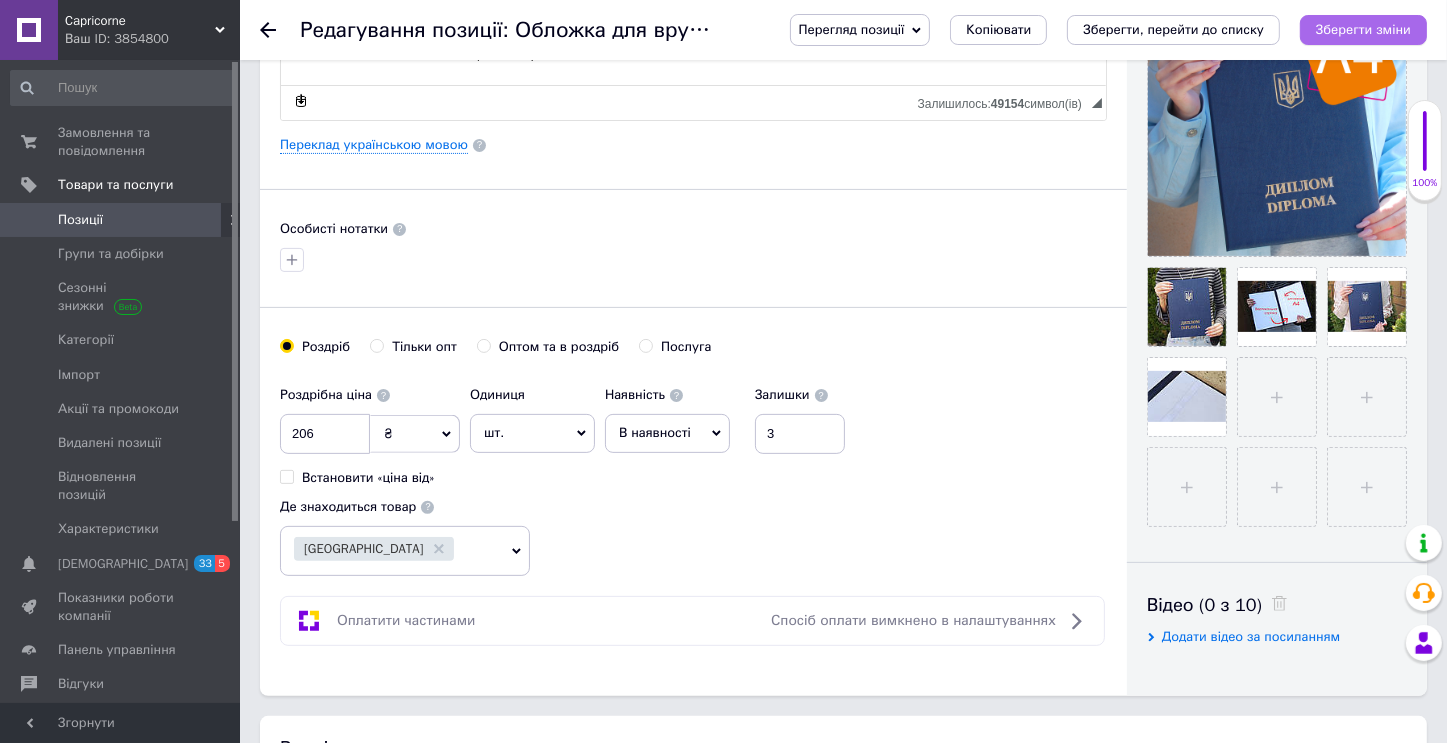 click on "Зберегти зміни" at bounding box center (1363, 29) 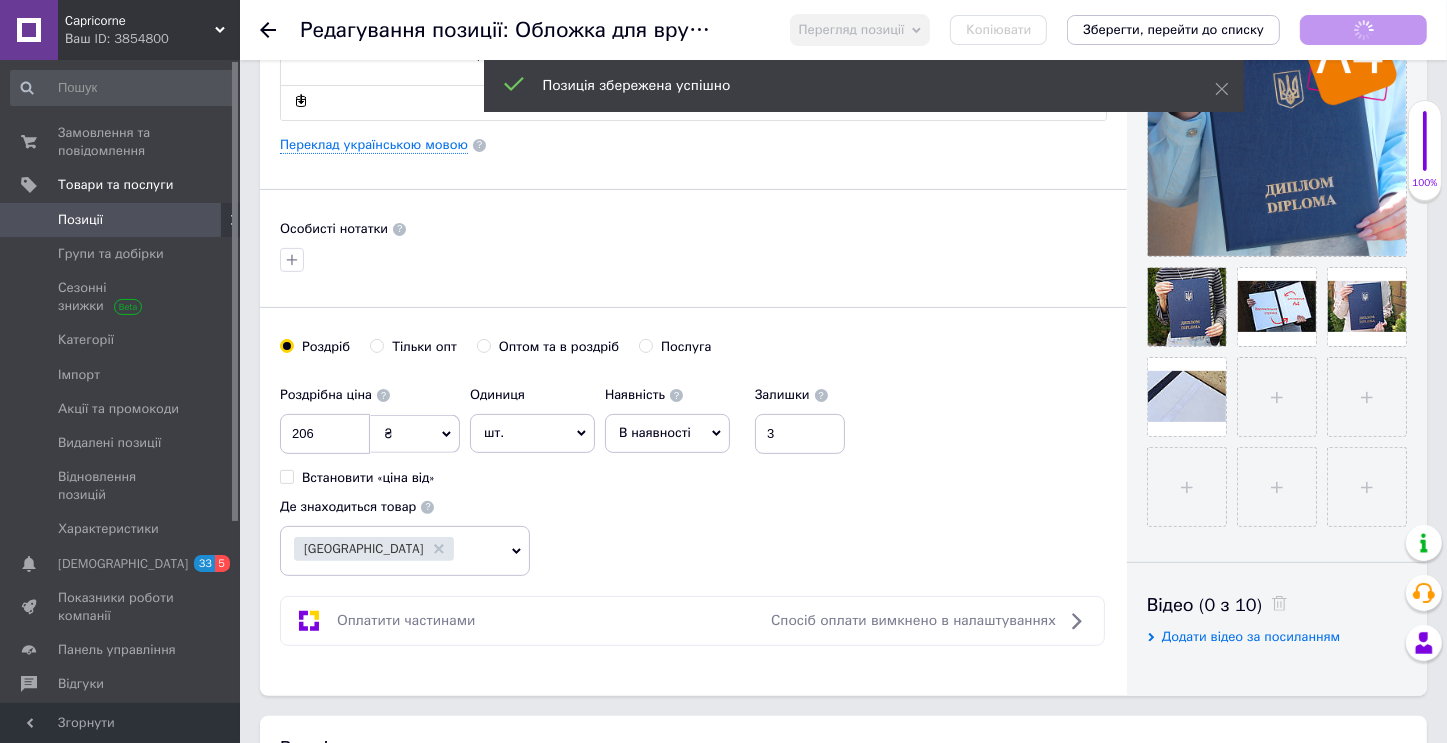 checkbox on "true" 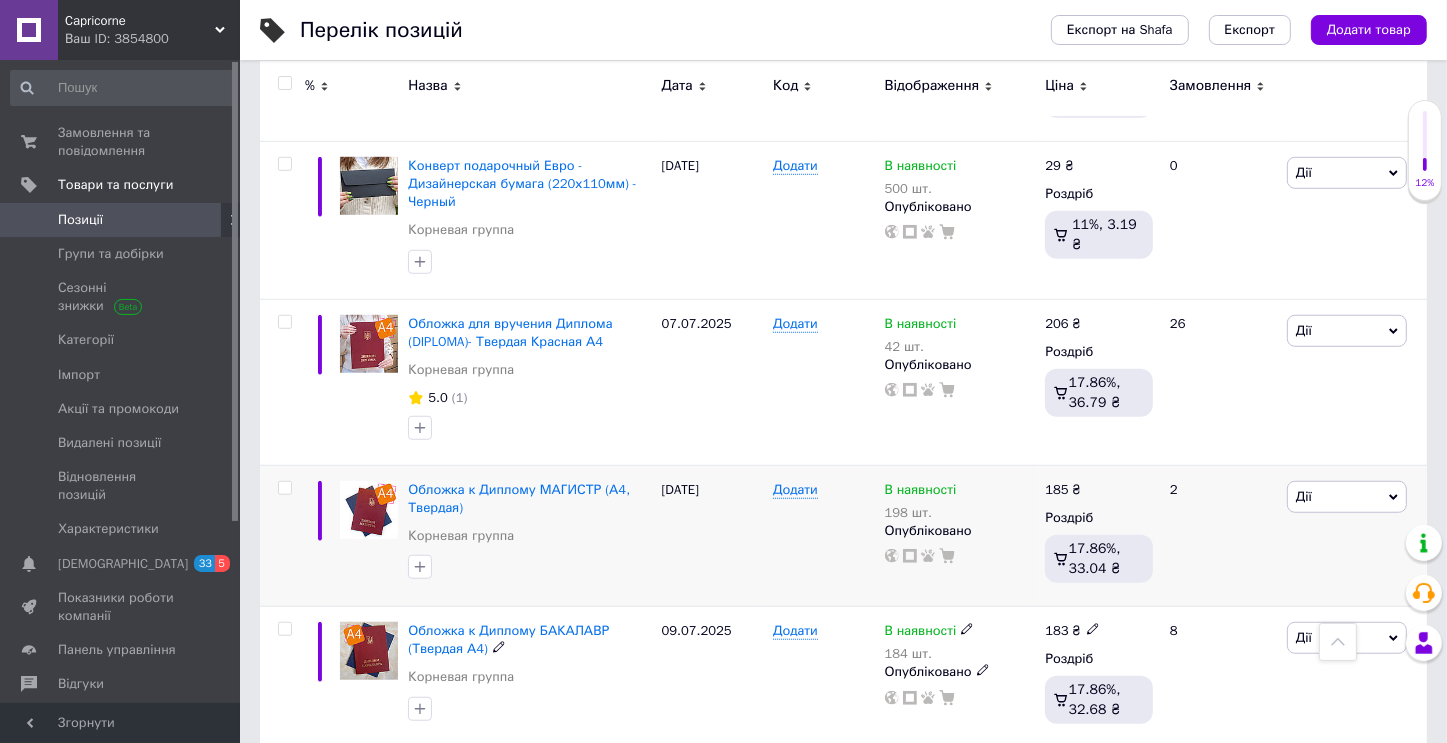 scroll, scrollTop: 1900, scrollLeft: 0, axis: vertical 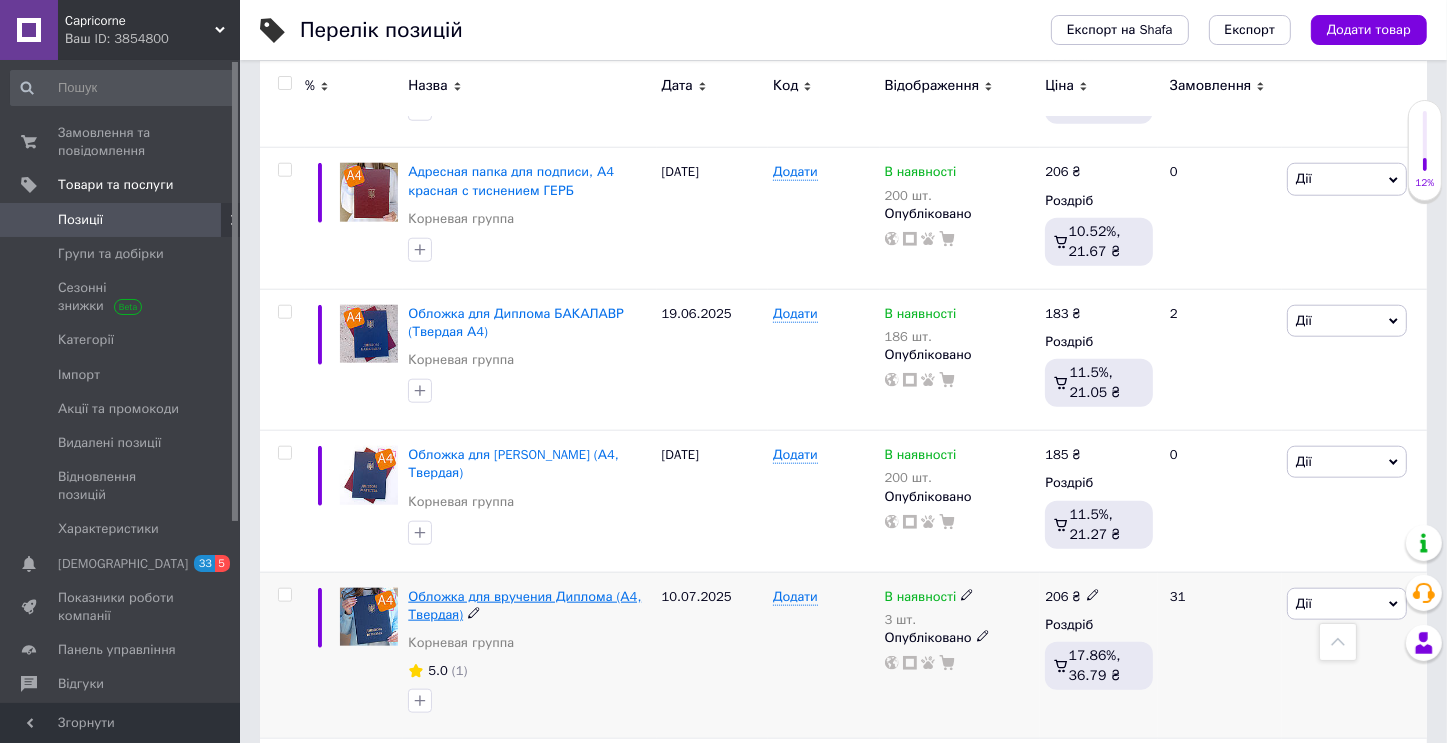 click on "Обложка для вручения Диплома (А4, Твердая)" at bounding box center (524, 605) 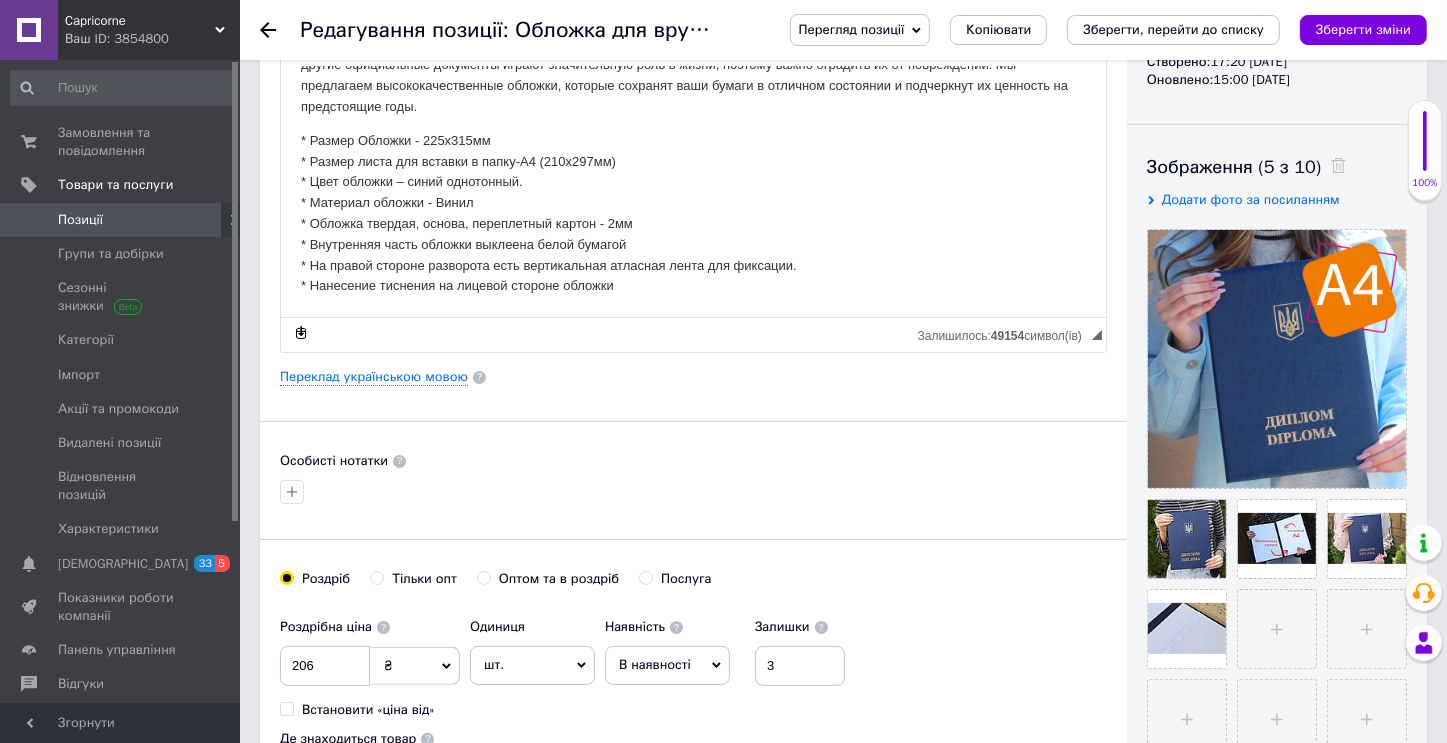scroll, scrollTop: 500, scrollLeft: 0, axis: vertical 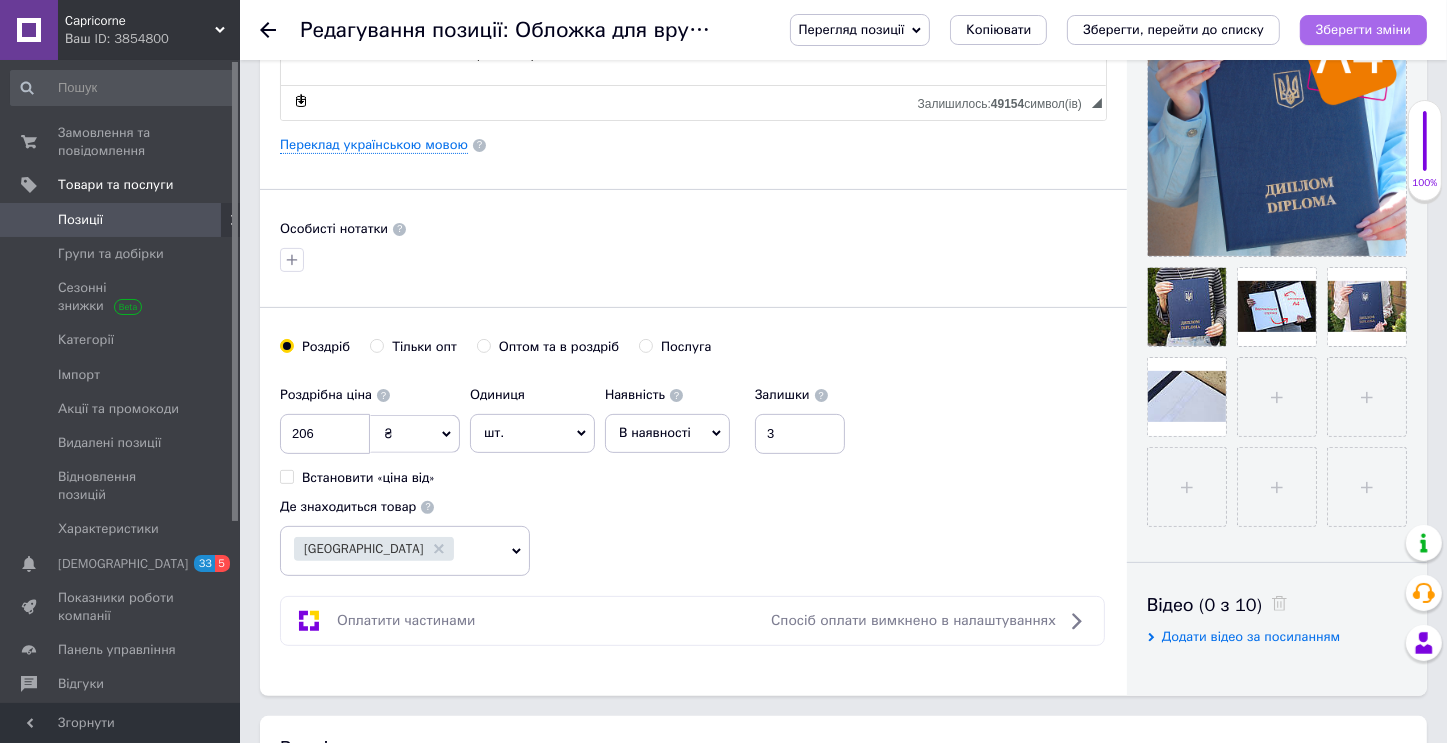 click on "Зберегти зміни" at bounding box center [1363, 29] 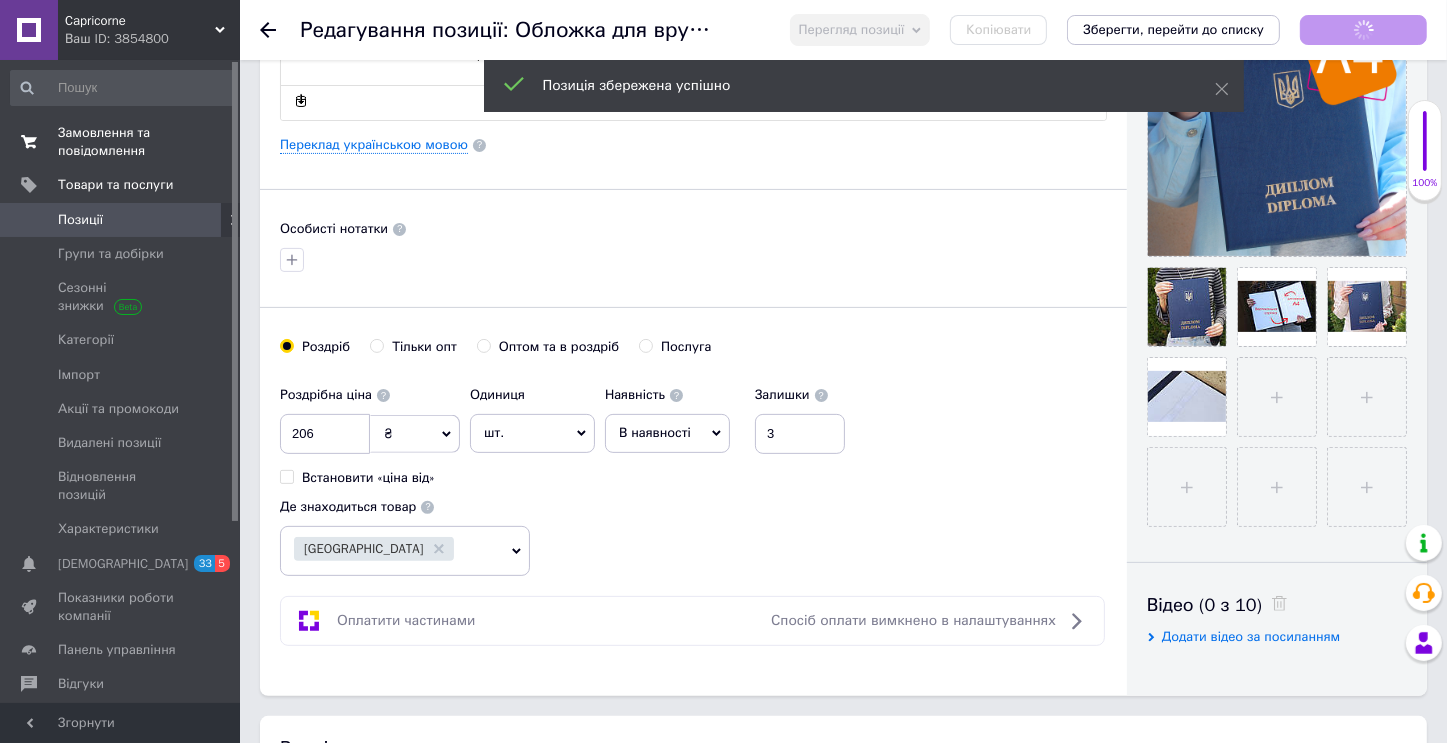checkbox on "true" 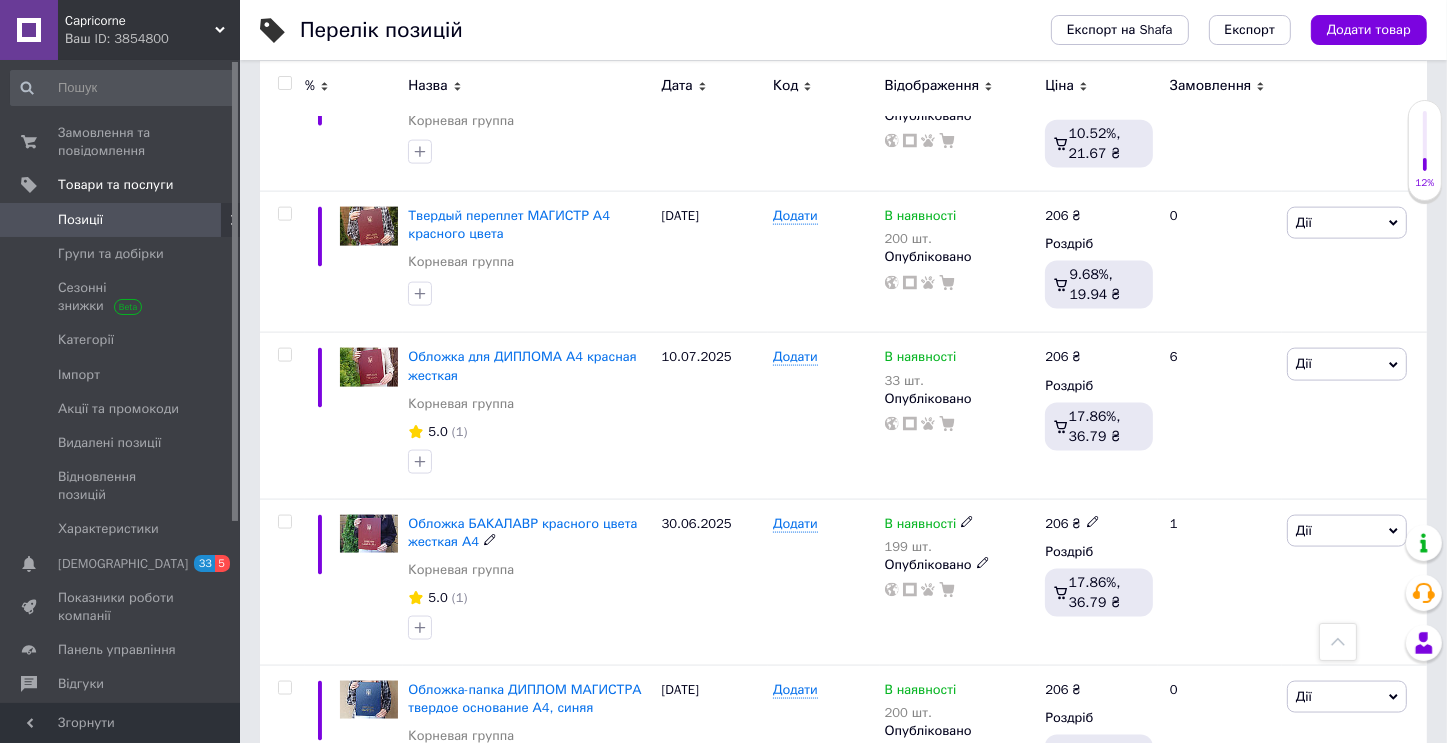 scroll, scrollTop: 2689, scrollLeft: 0, axis: vertical 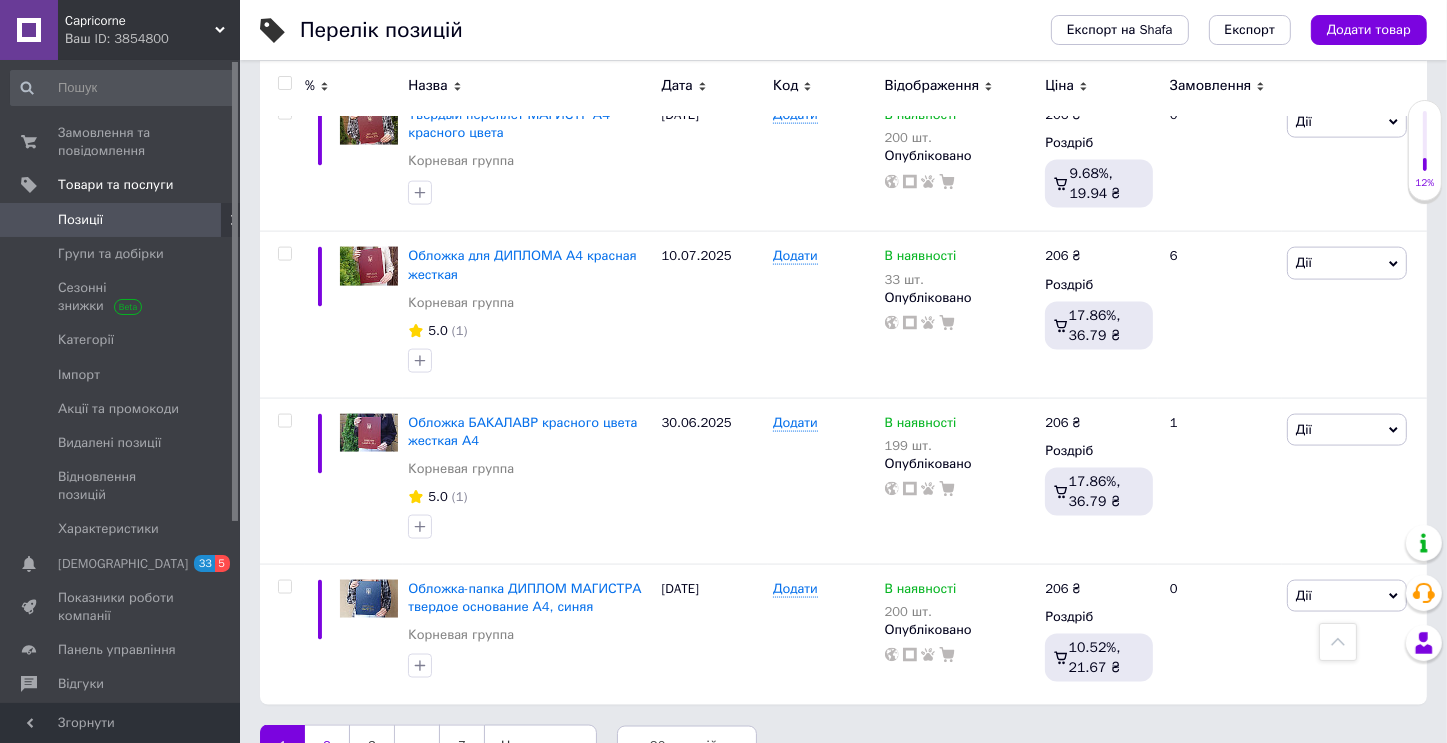click on "2" at bounding box center [327, 746] 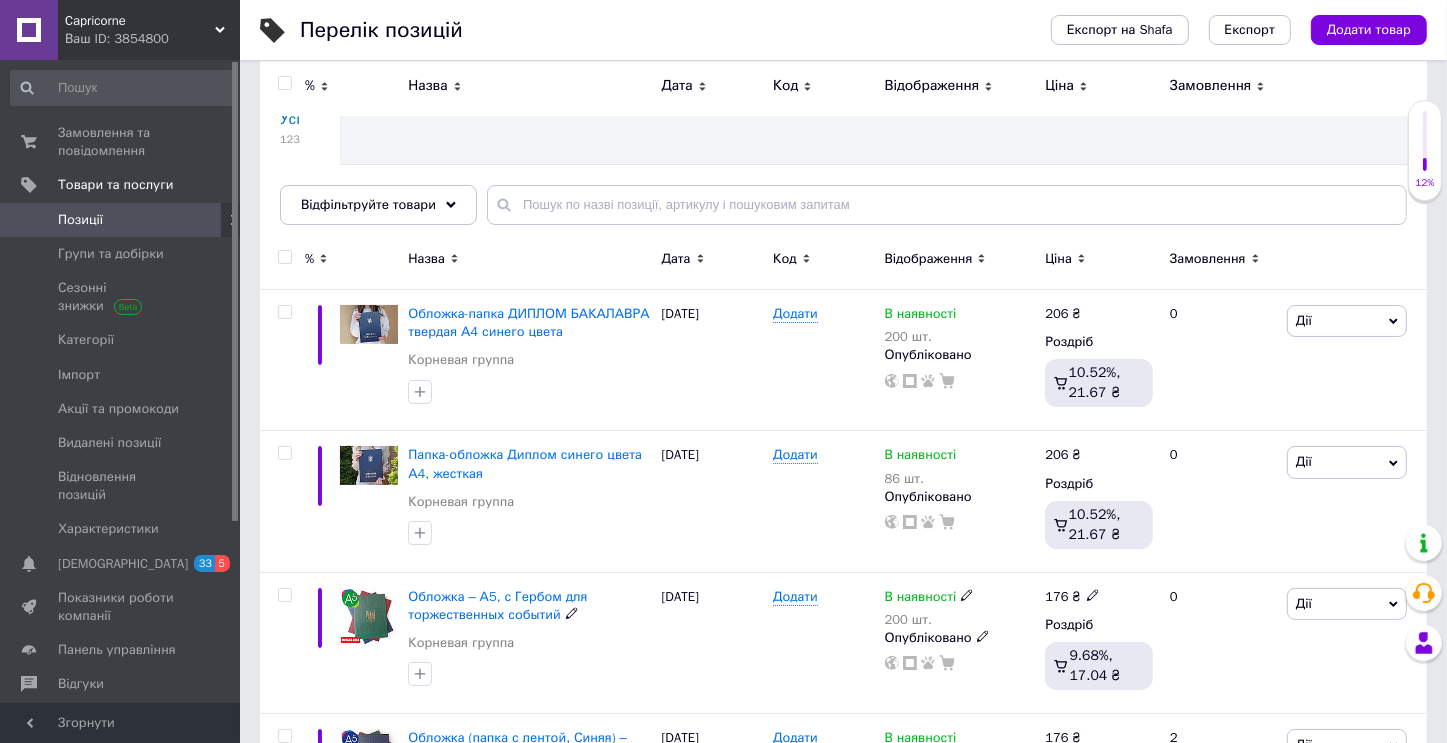 scroll, scrollTop: 6, scrollLeft: 0, axis: vertical 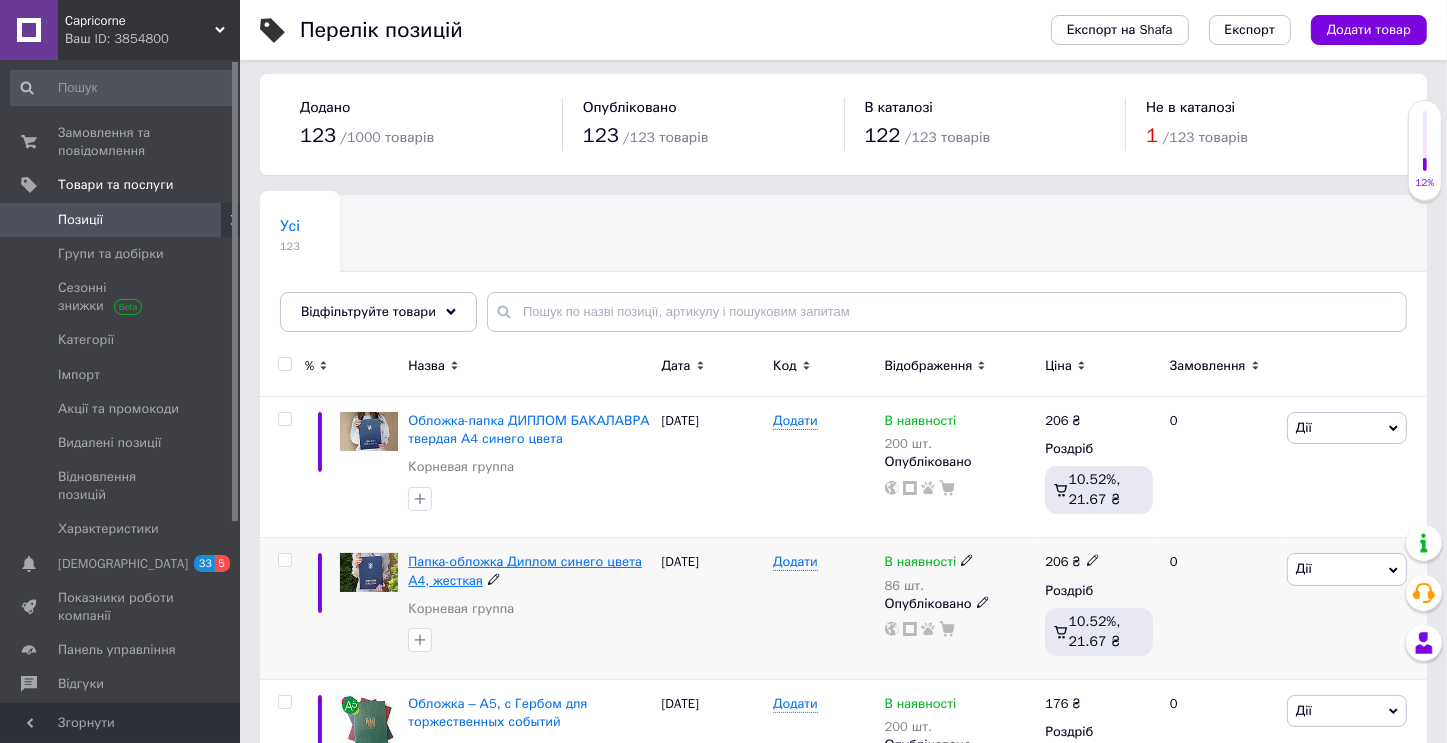 click on "Папка-обложка Диплом синего цвета А4, жесткая" at bounding box center [525, 570] 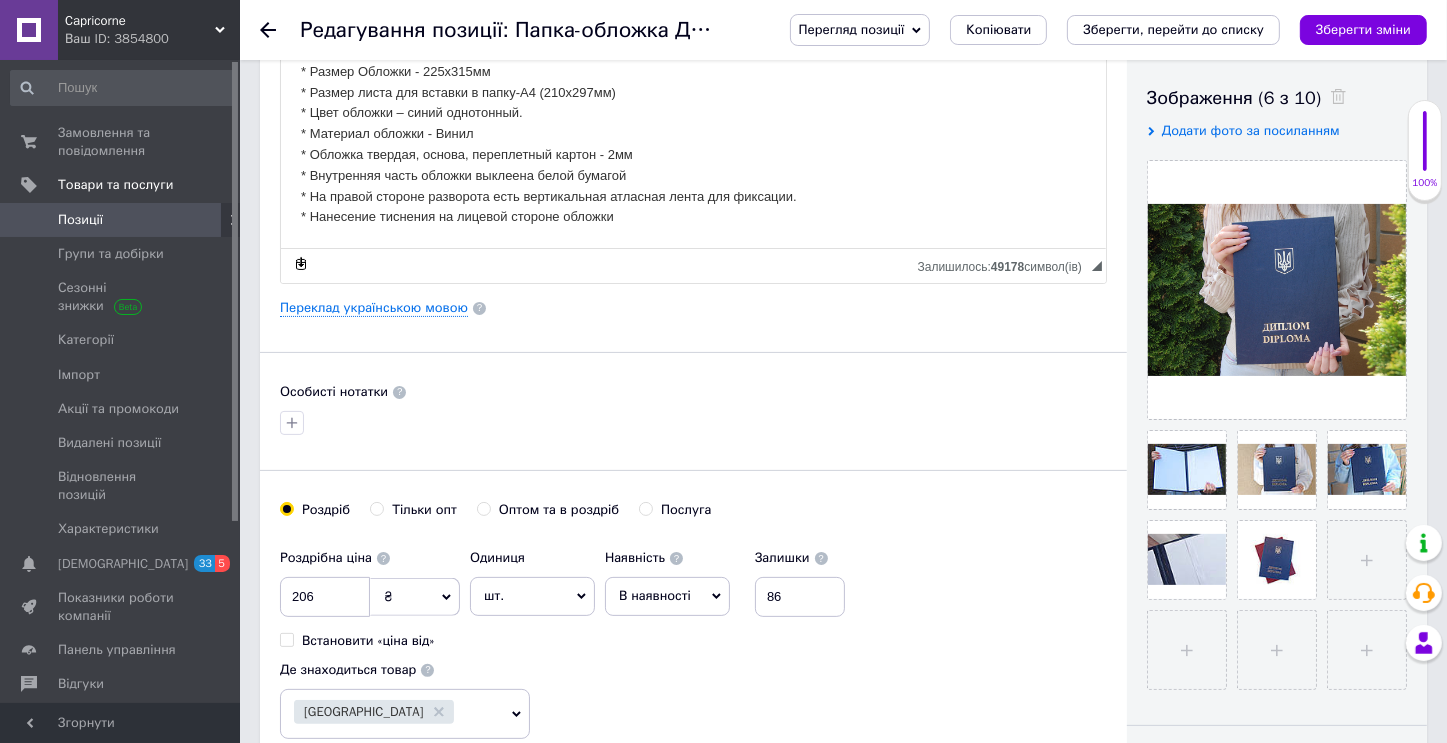 scroll, scrollTop: 500, scrollLeft: 0, axis: vertical 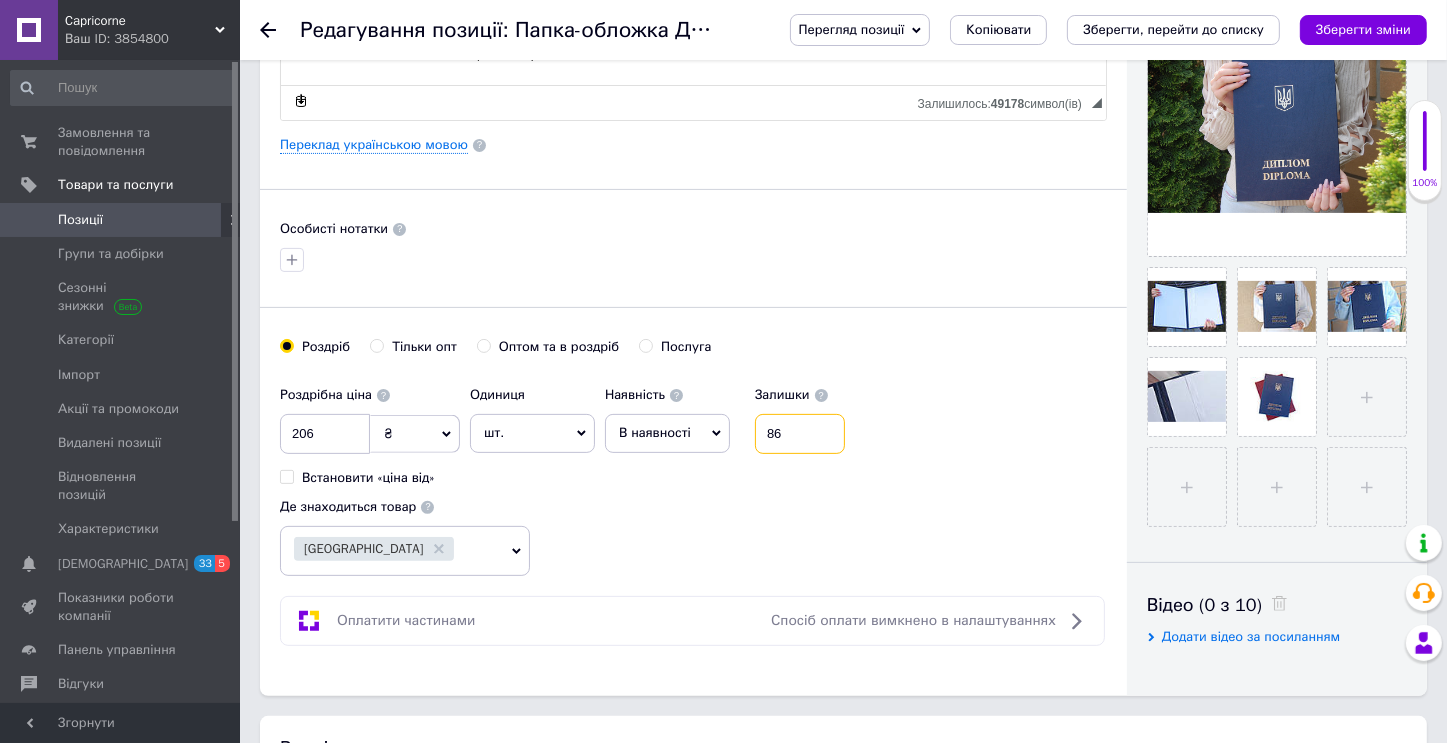 click on "86" at bounding box center (800, 434) 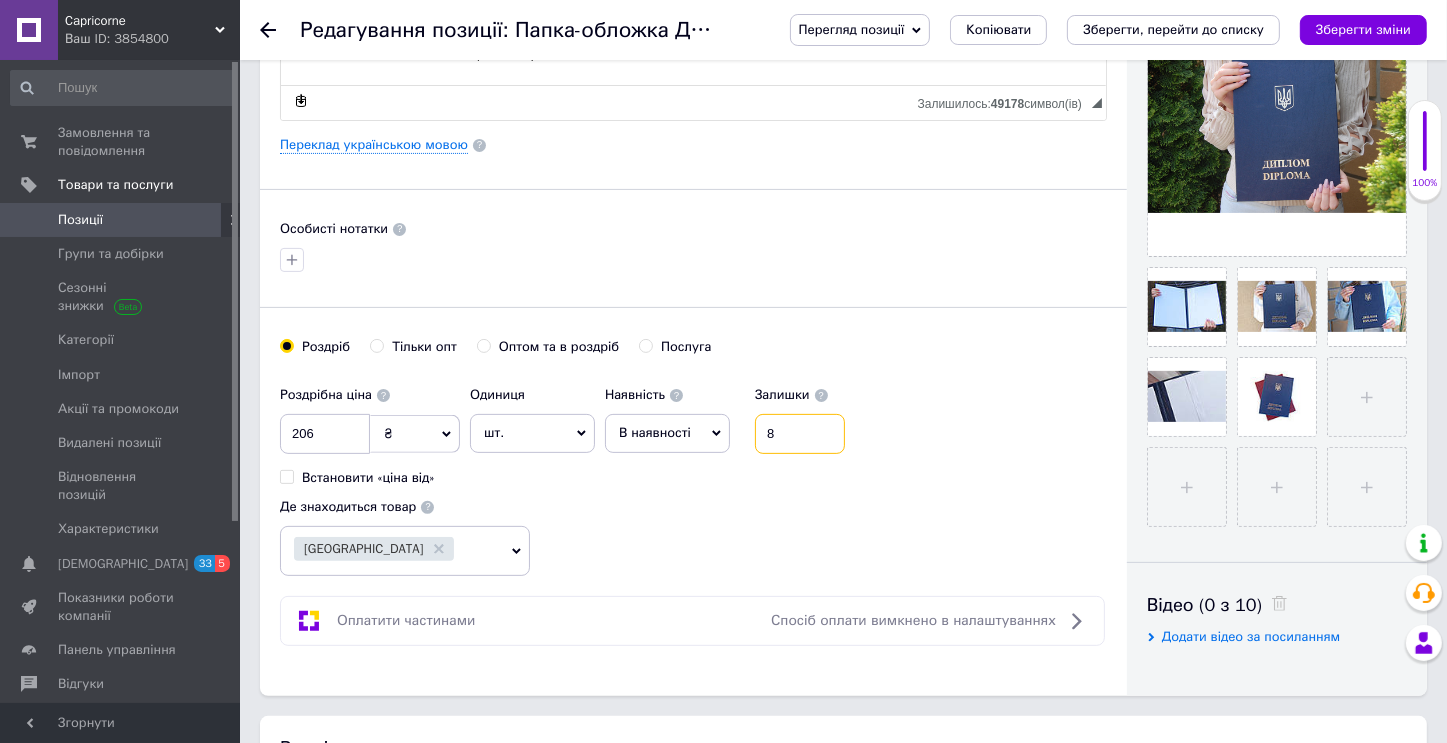 type 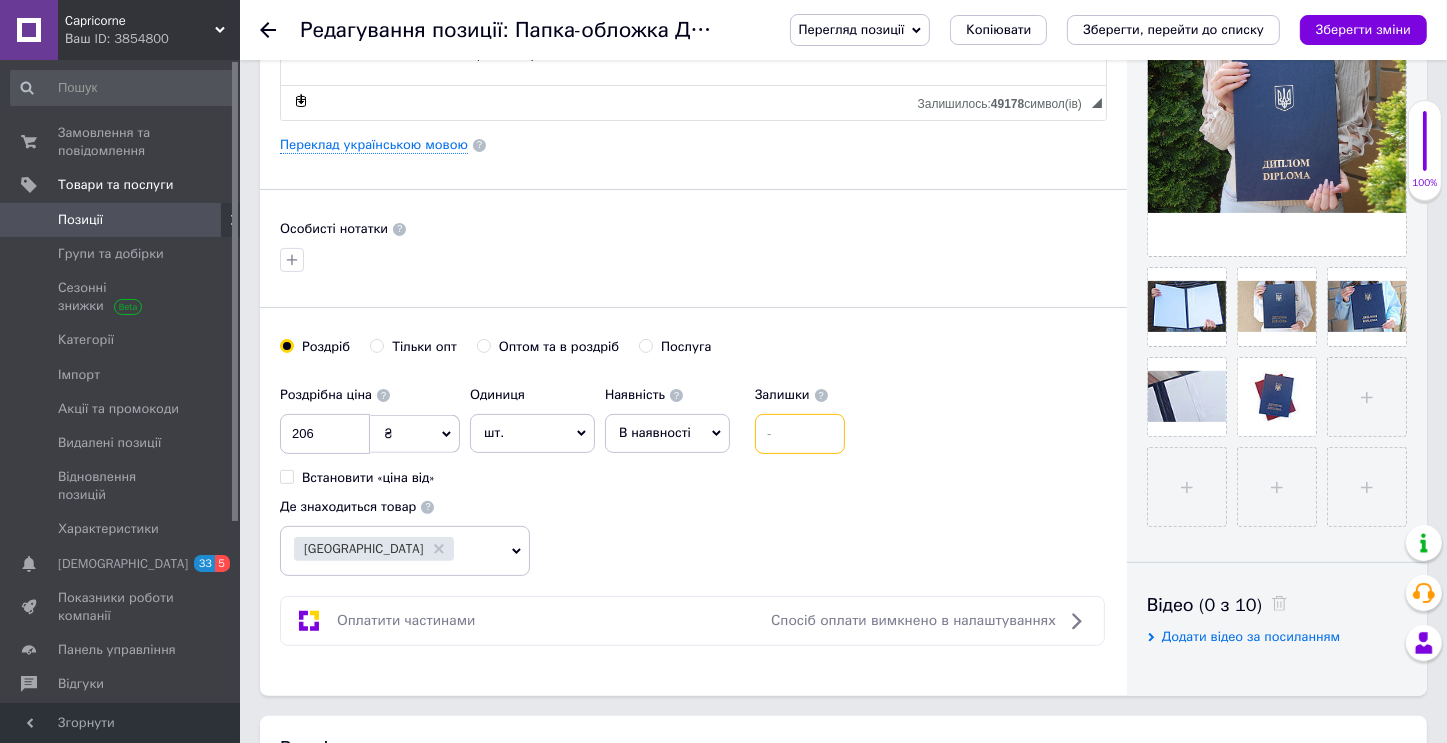 type on "3" 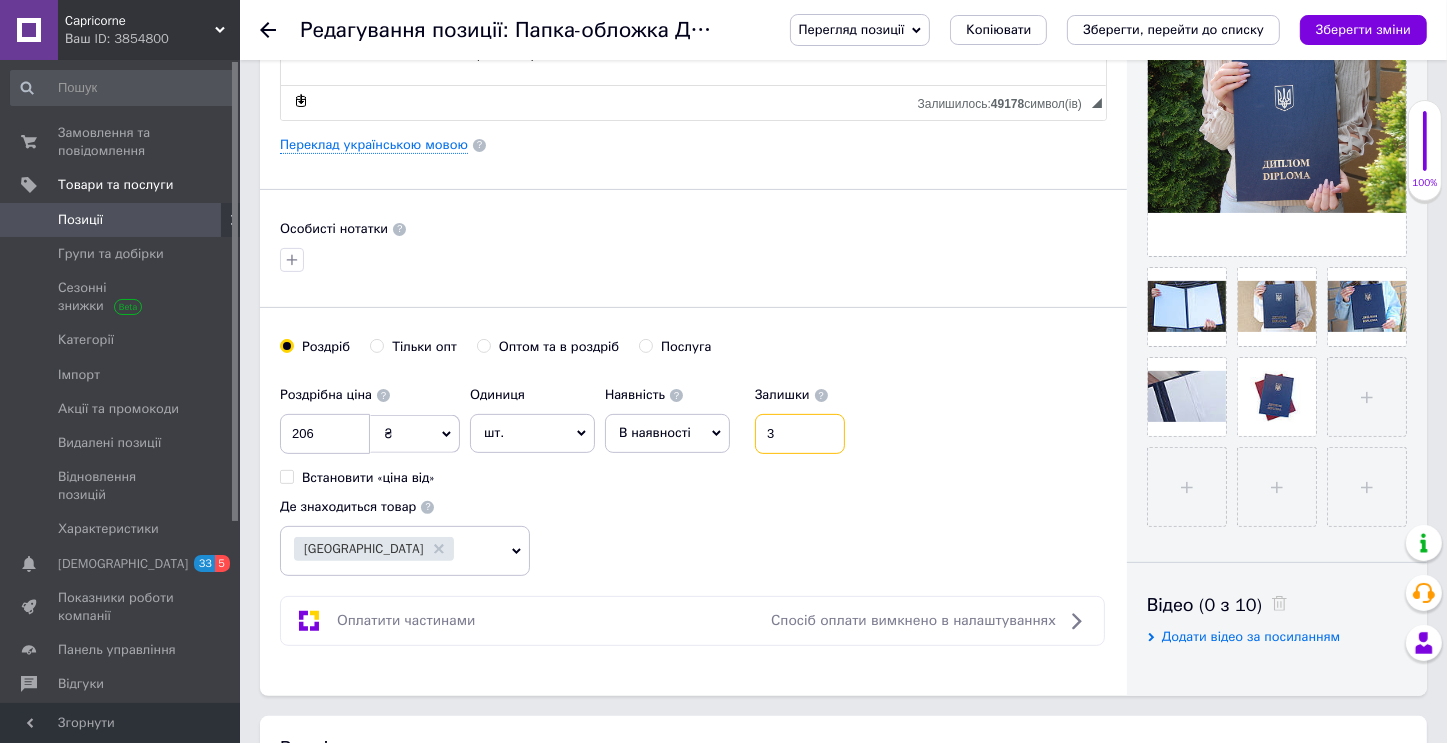 type on "3" 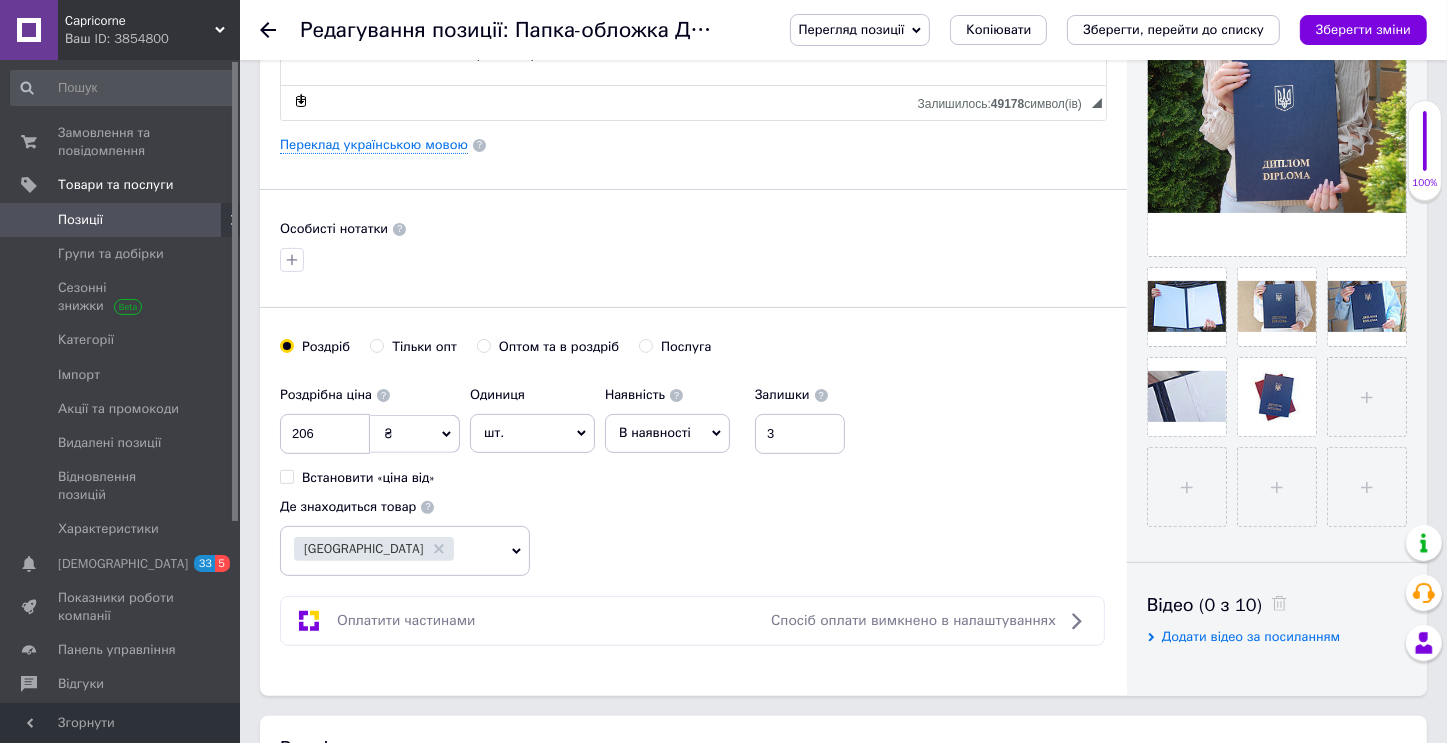 click on "Основна інформація Назва позиції (Російська) ✱ Папка-обложка Диплом синего цвета А4, жесткая Код/Артикул Опис (Російська) ✱ Посылку отправляем на следующий день после оплаты (кроме воскресенья).
Ваши достижения заслуживают надежной защиты!
* Размер Обложки - 225х315мм
* Размер листа для вставки в папку-А4 (210х297мм)
* Цвет обложки – синий однотонный.
* Материал обложки - Винил
* Обложка твердая, основа, переплетный картон - 2мм
* Внутренняя часть обложки выклеена белой бумагой
* На правой стороне разворота есть вертикальная атласная лента для фиксации.
$" at bounding box center (693, 138) 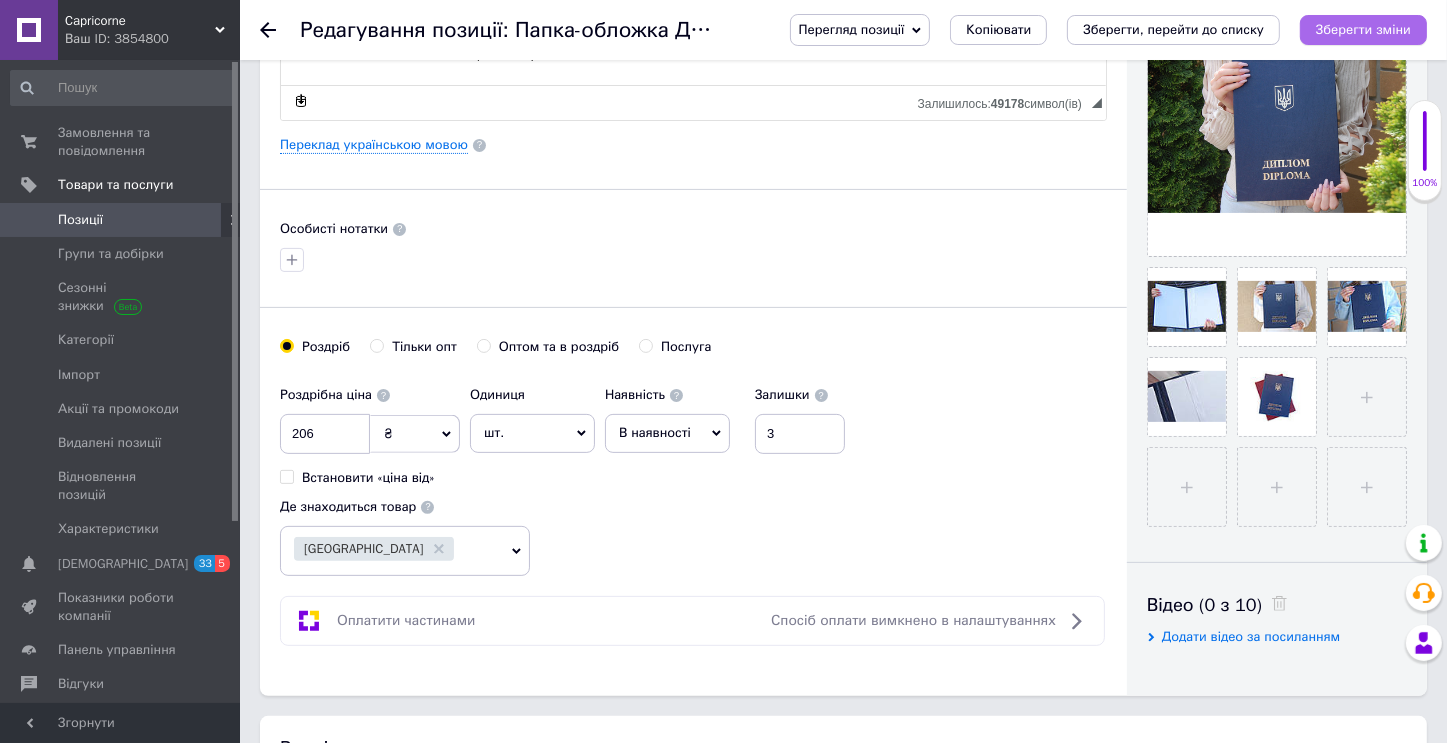 click on "Зберегти зміни" at bounding box center [1363, 29] 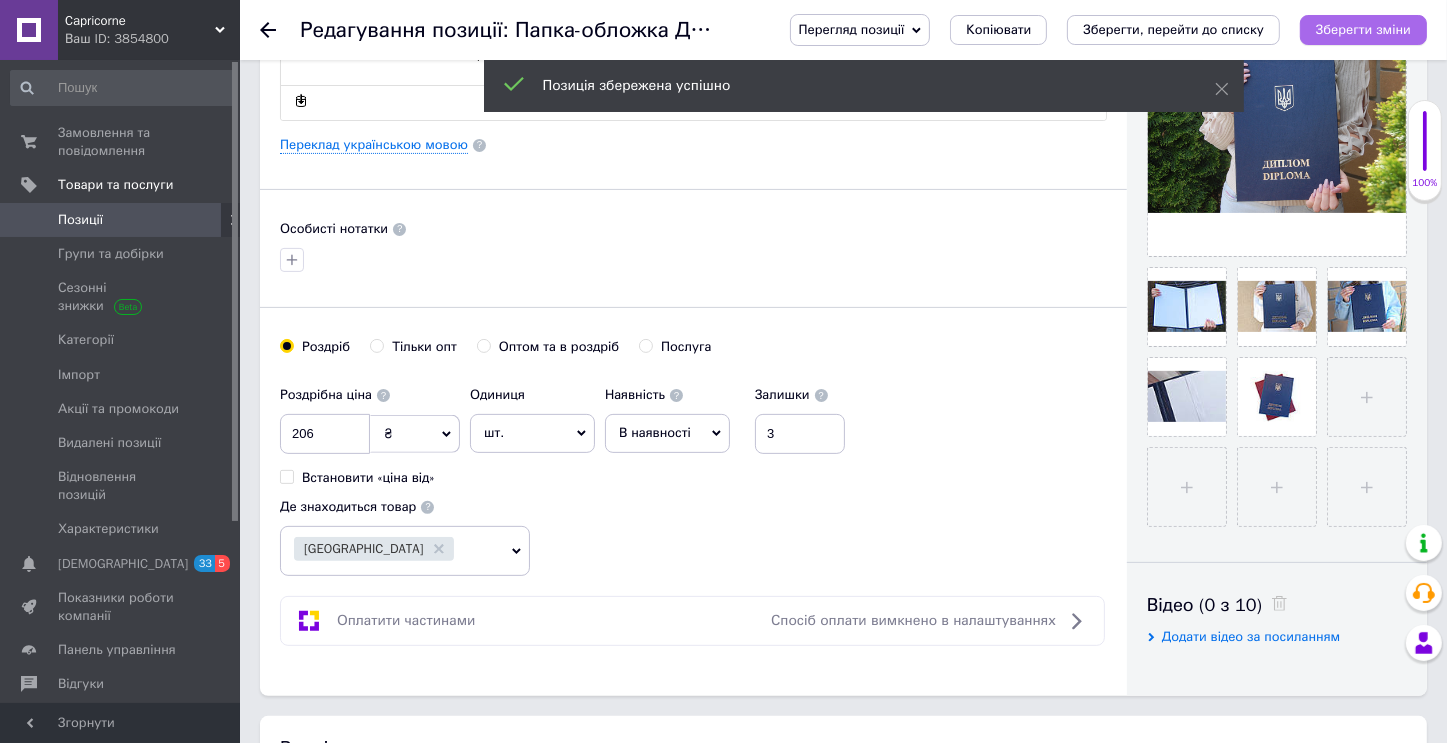 click on "Зберегти зміни" at bounding box center (1363, 29) 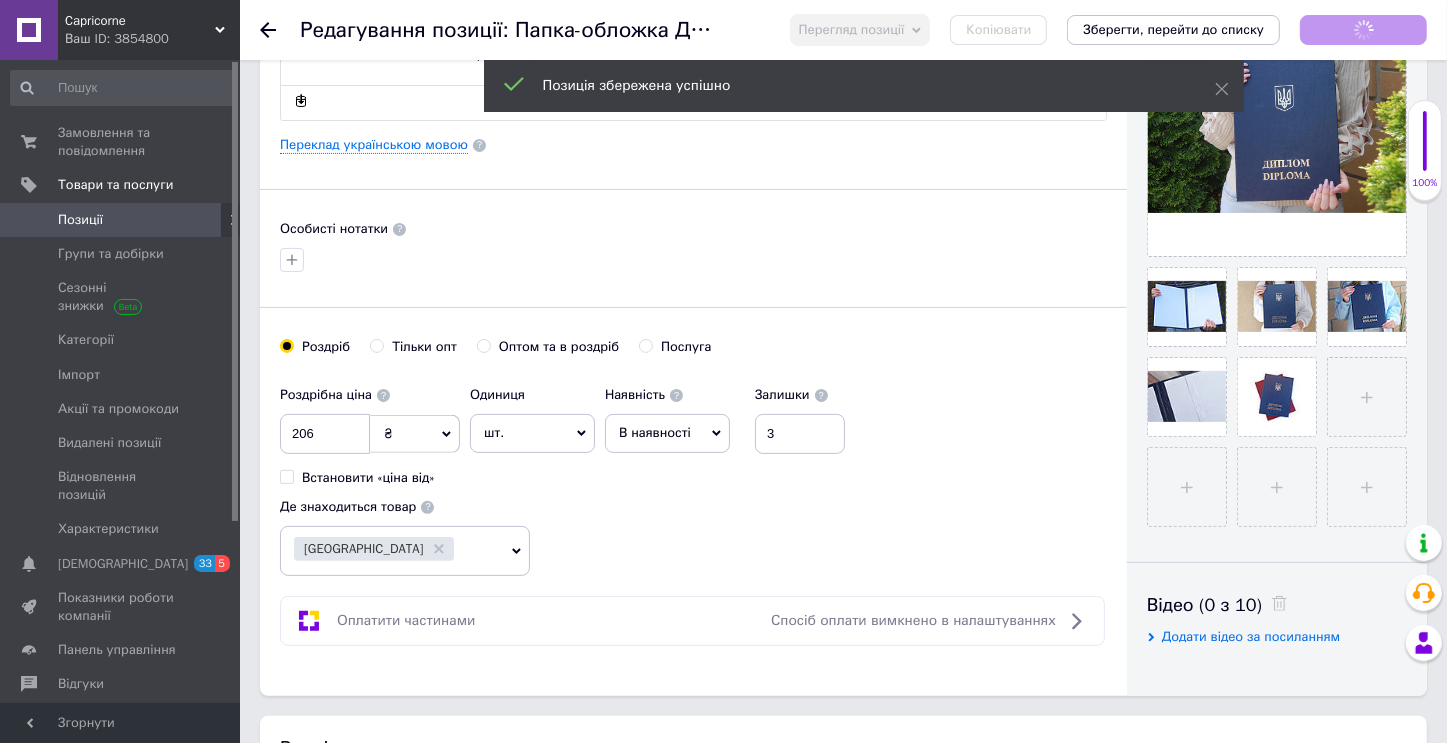 checkbox on "true" 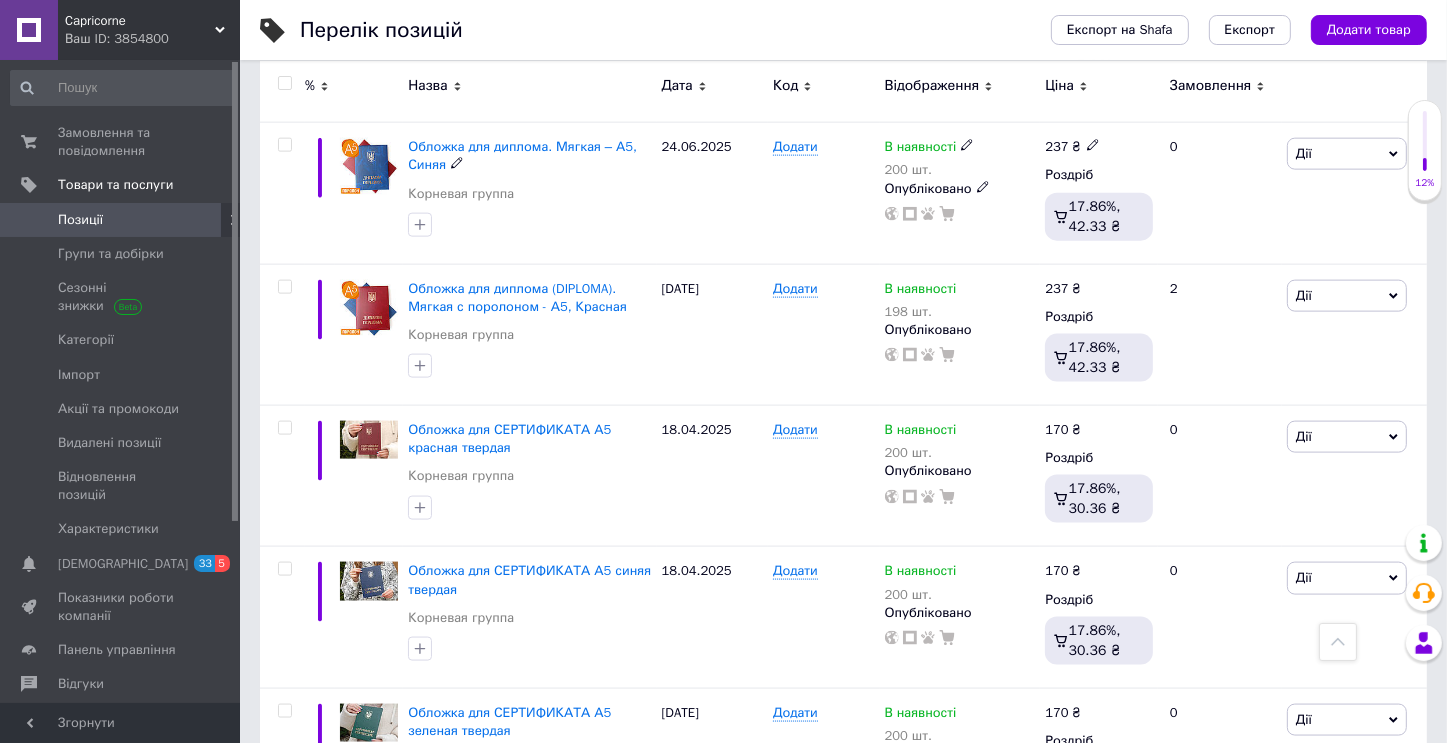 scroll, scrollTop: 2600, scrollLeft: 0, axis: vertical 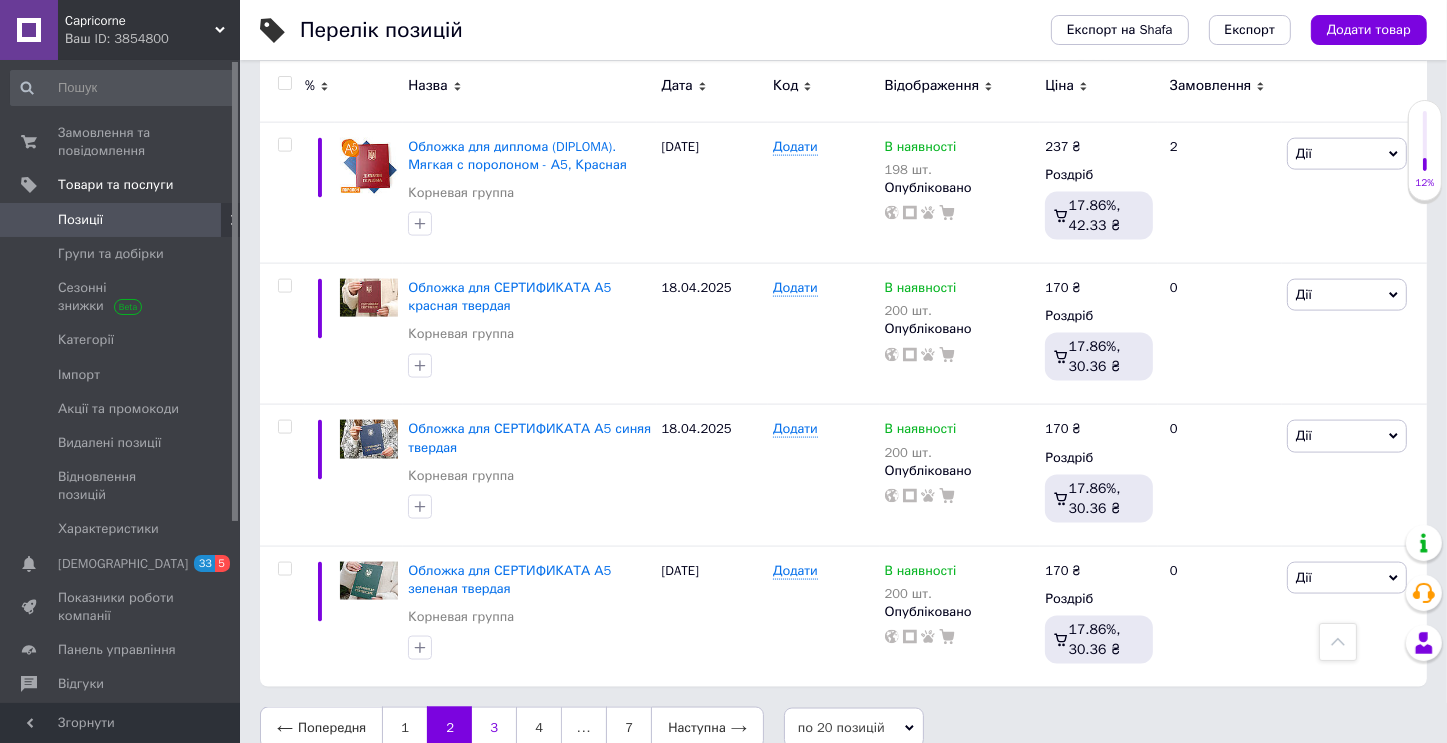 click on "3" at bounding box center [494, 728] 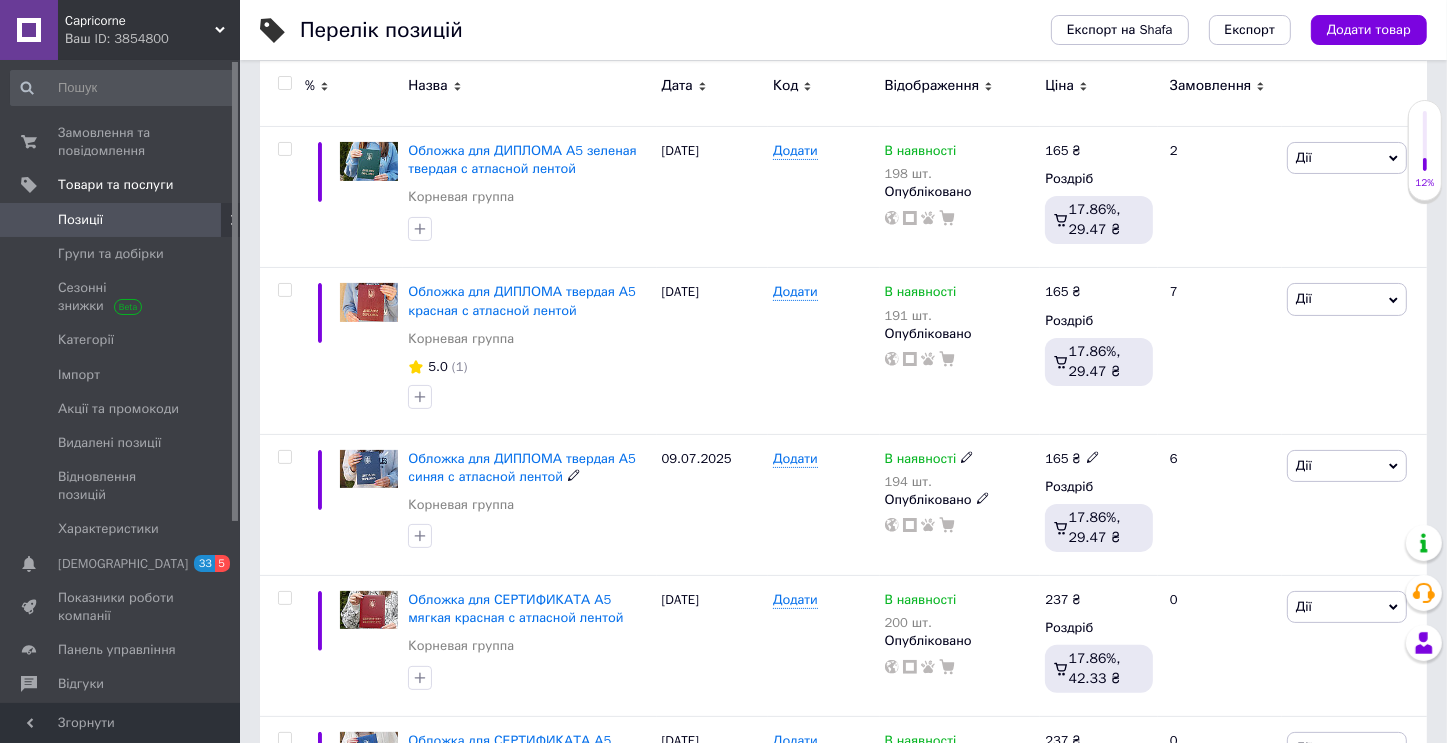 scroll, scrollTop: 200, scrollLeft: 0, axis: vertical 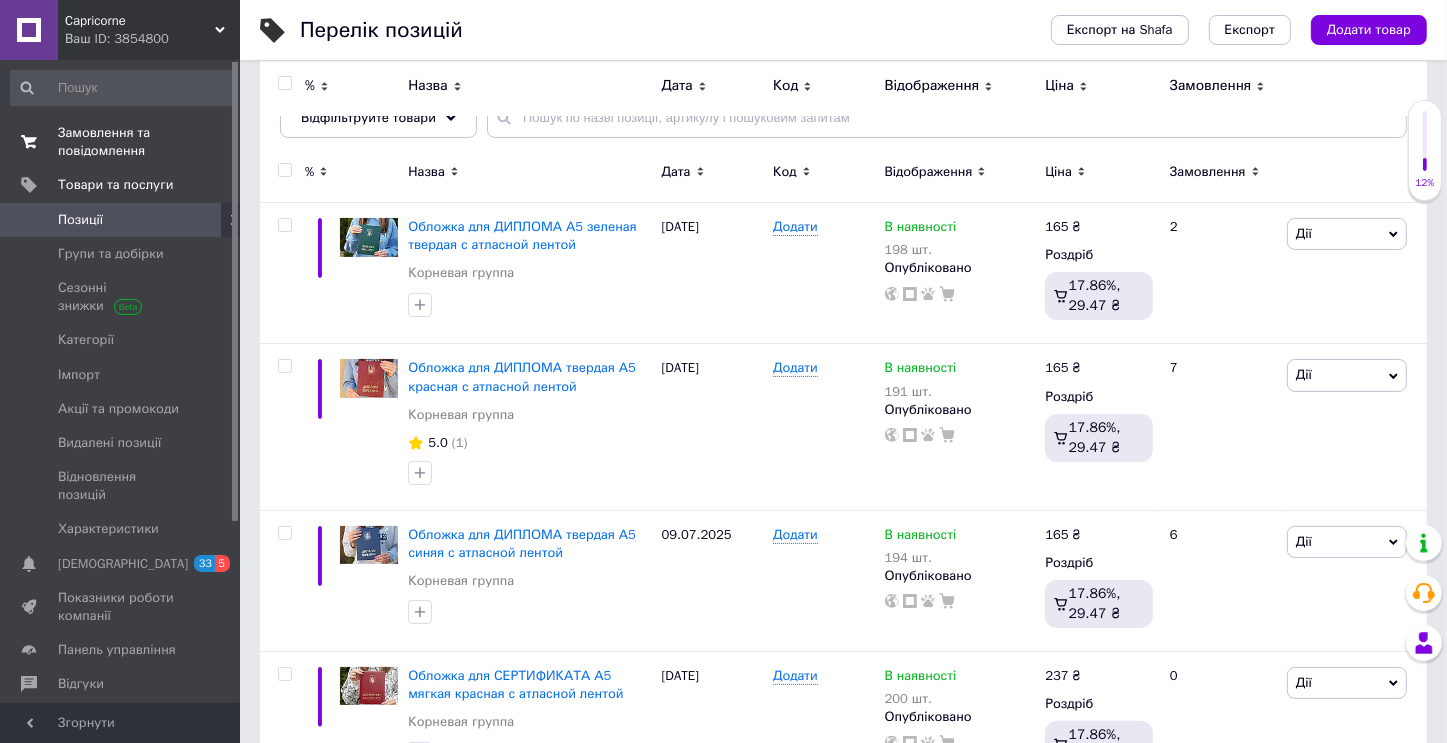 click on "Замовлення та повідомлення" at bounding box center (121, 142) 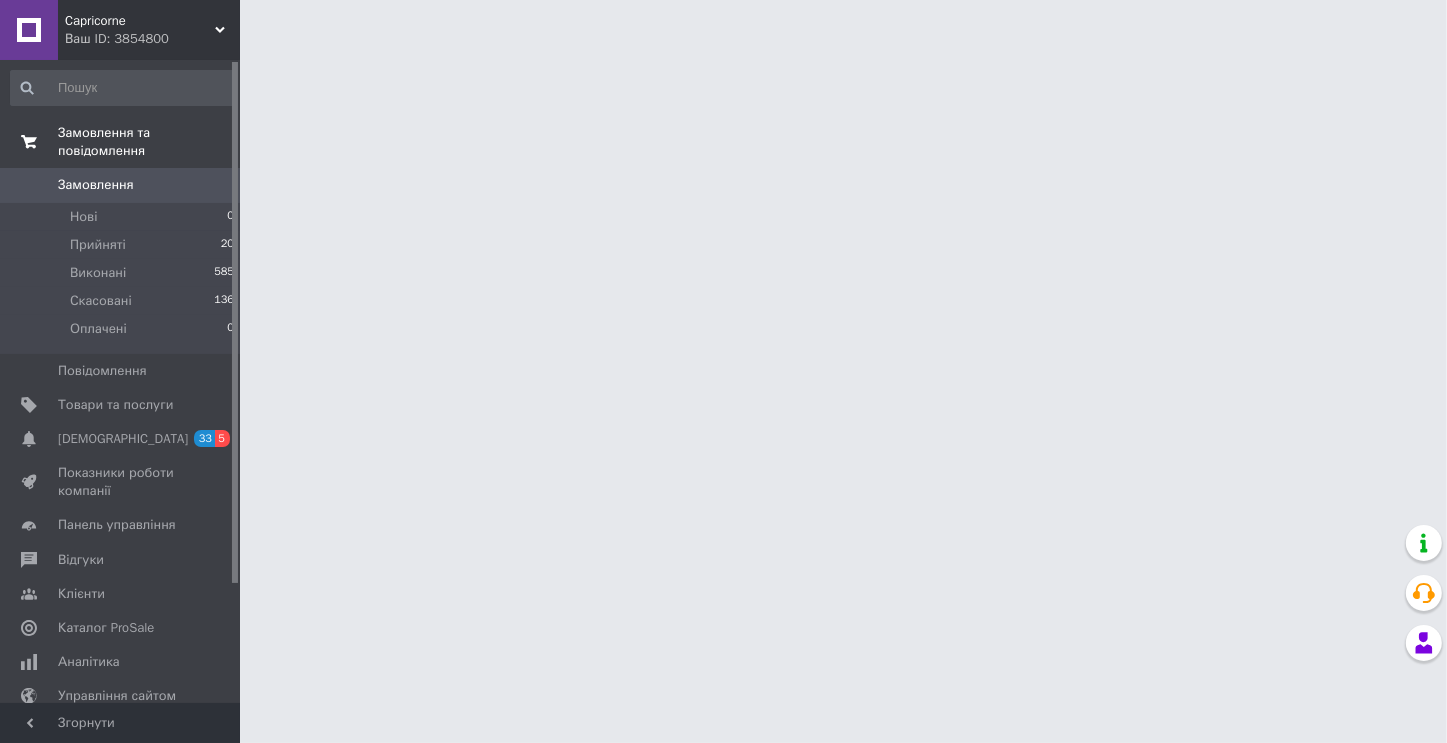 scroll, scrollTop: 0, scrollLeft: 0, axis: both 